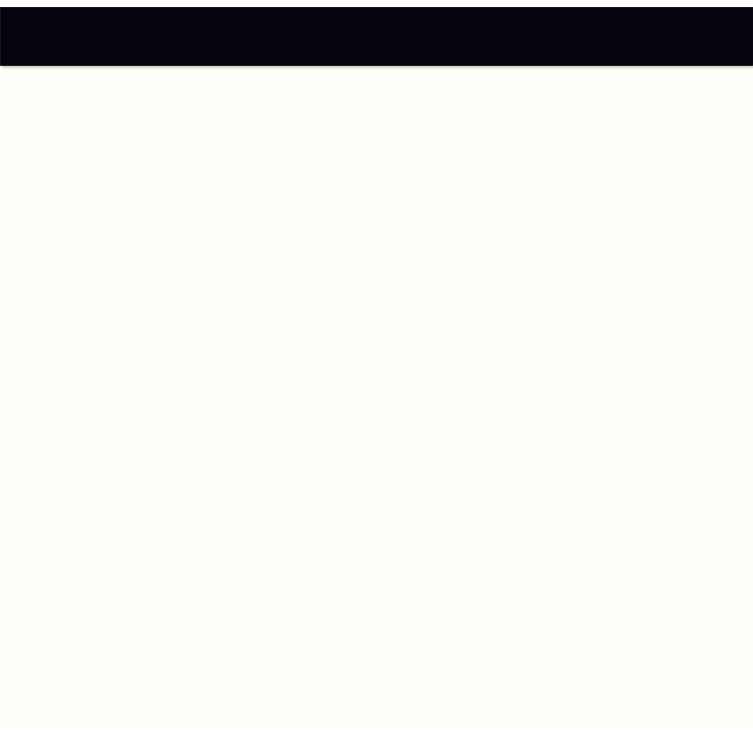 scroll, scrollTop: 0, scrollLeft: 0, axis: both 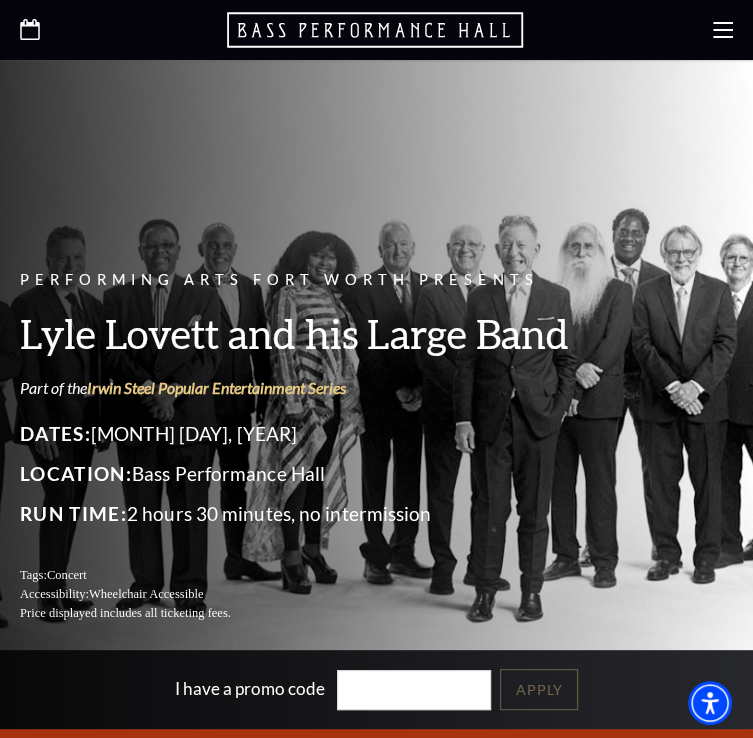 click 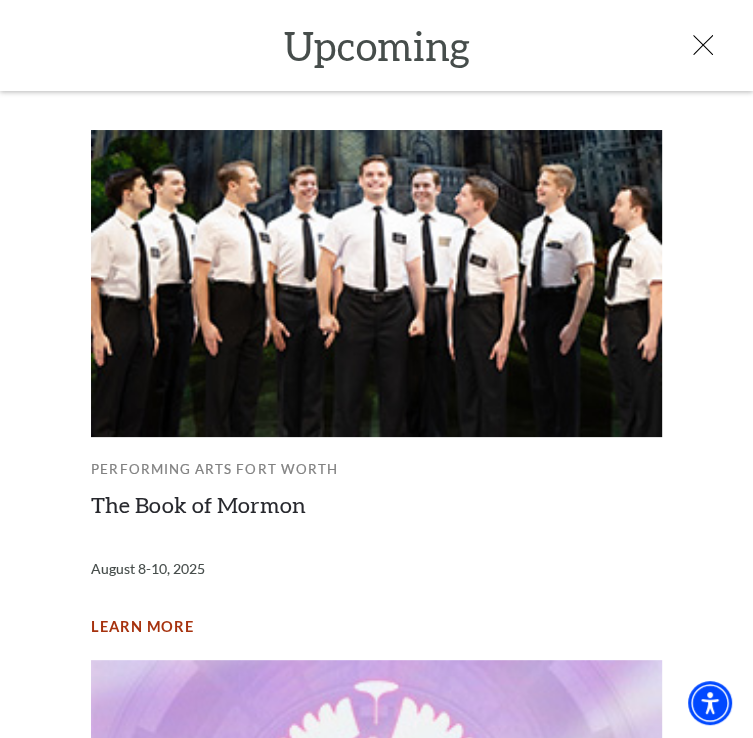 click on "Learn More" at bounding box center (142, 627) 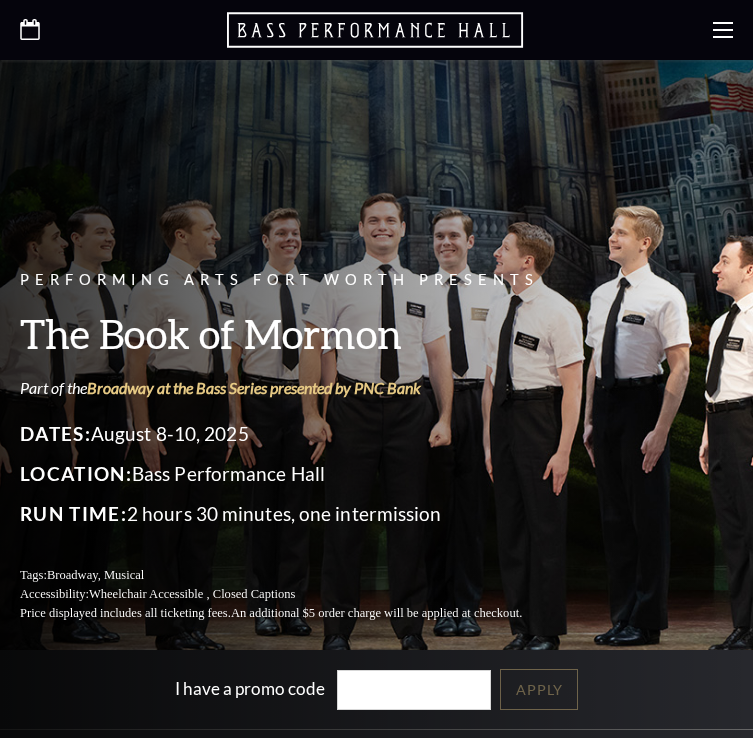 scroll, scrollTop: 0, scrollLeft: 0, axis: both 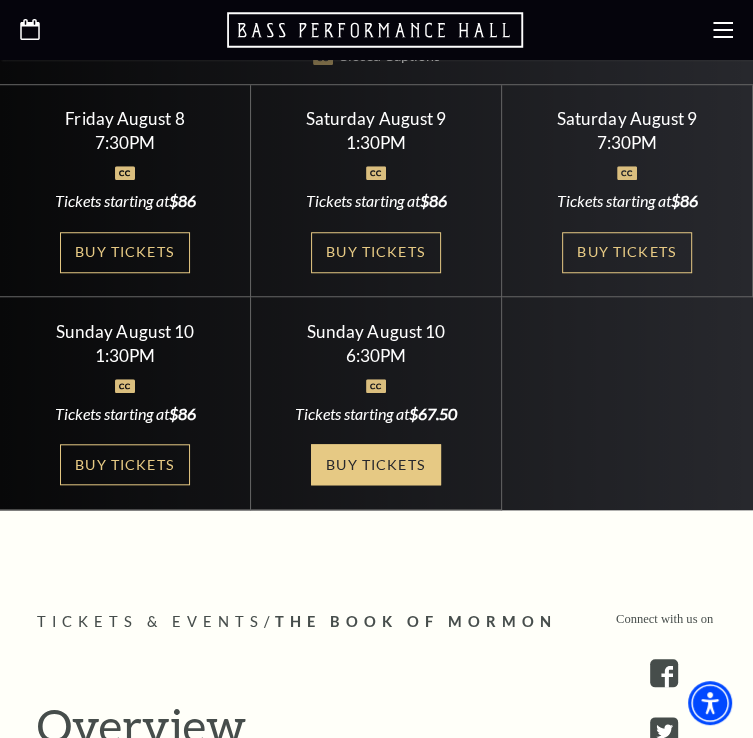 click on "Buy Tickets" at bounding box center (376, 464) 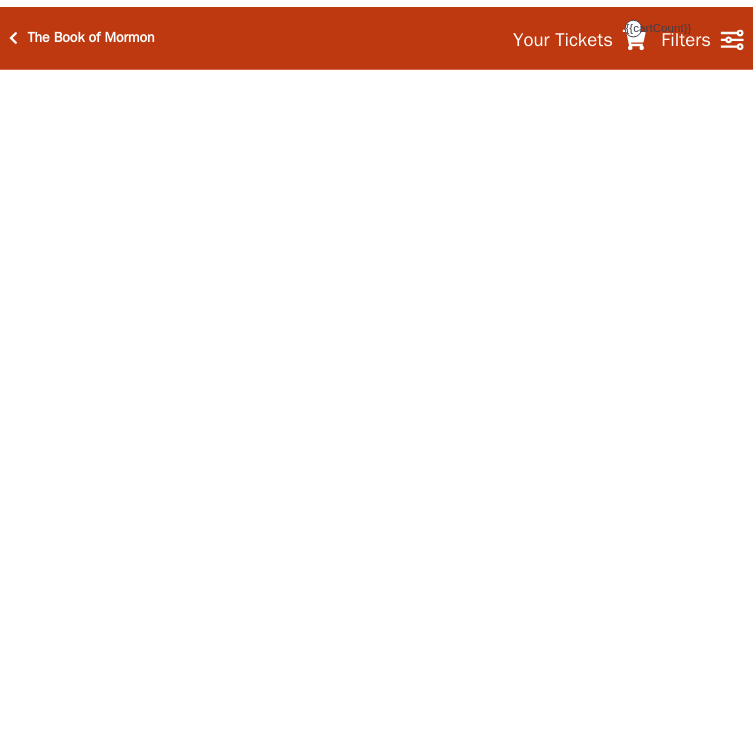 scroll, scrollTop: 0, scrollLeft: 0, axis: both 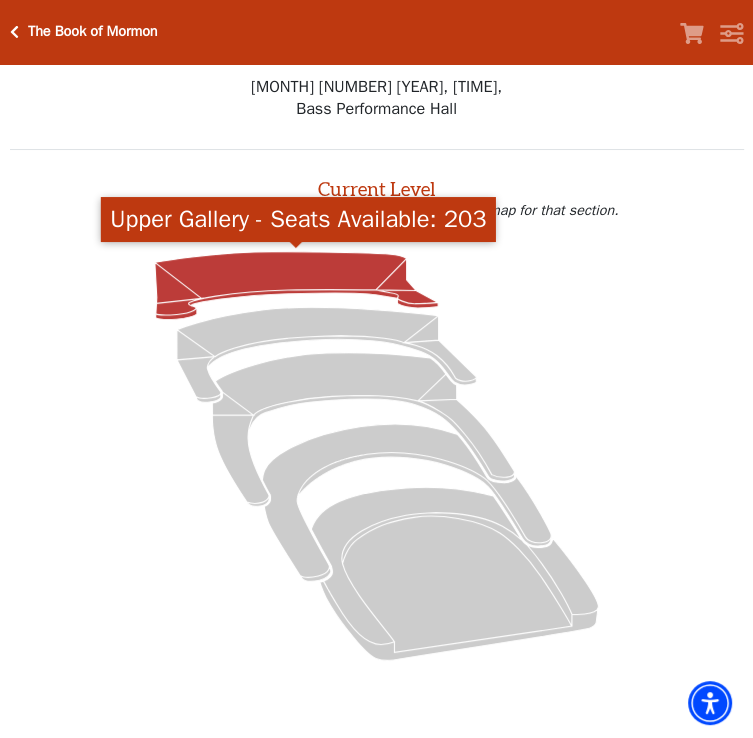 click 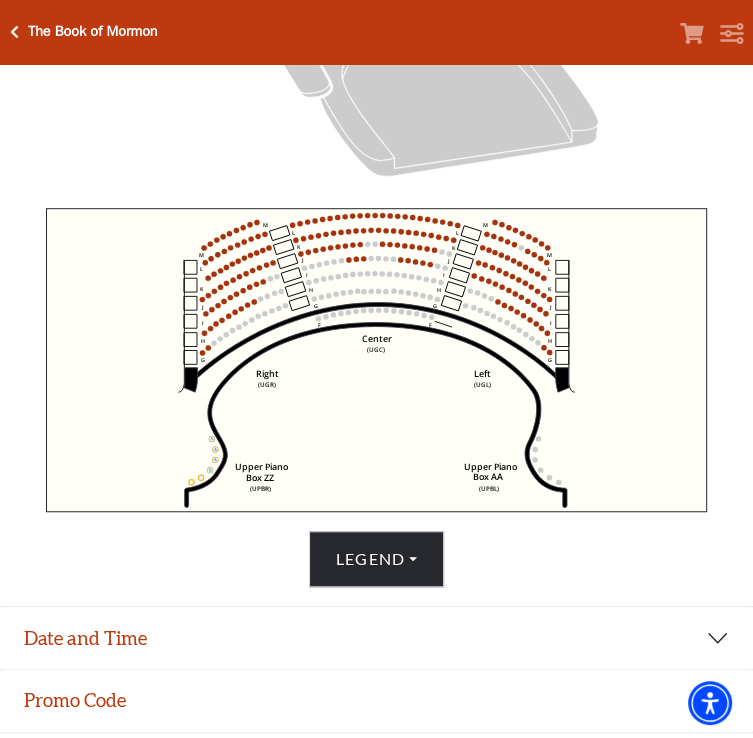 scroll, scrollTop: 542, scrollLeft: 0, axis: vertical 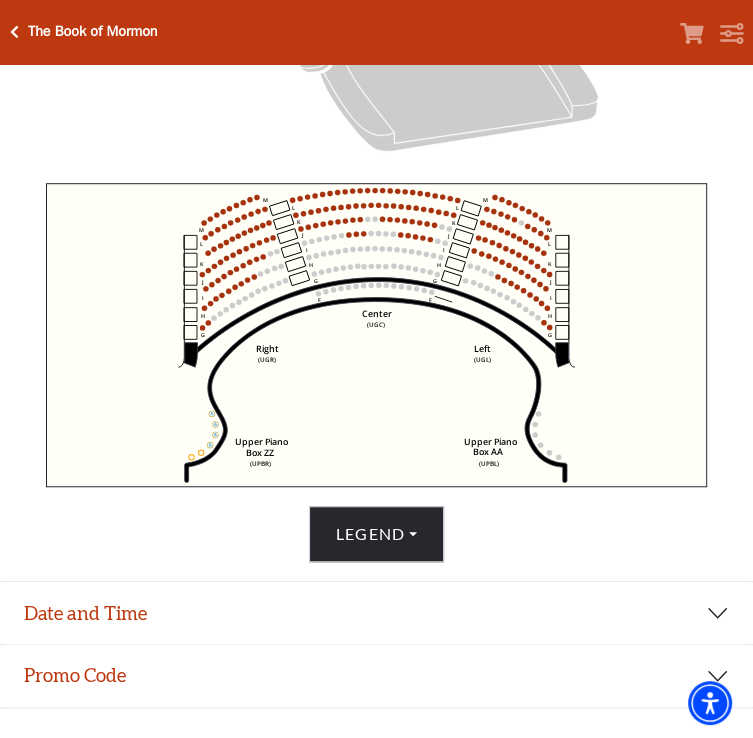 drag, startPoint x: 12, startPoint y: 31, endPoint x: 12, endPoint y: 7, distance: 24 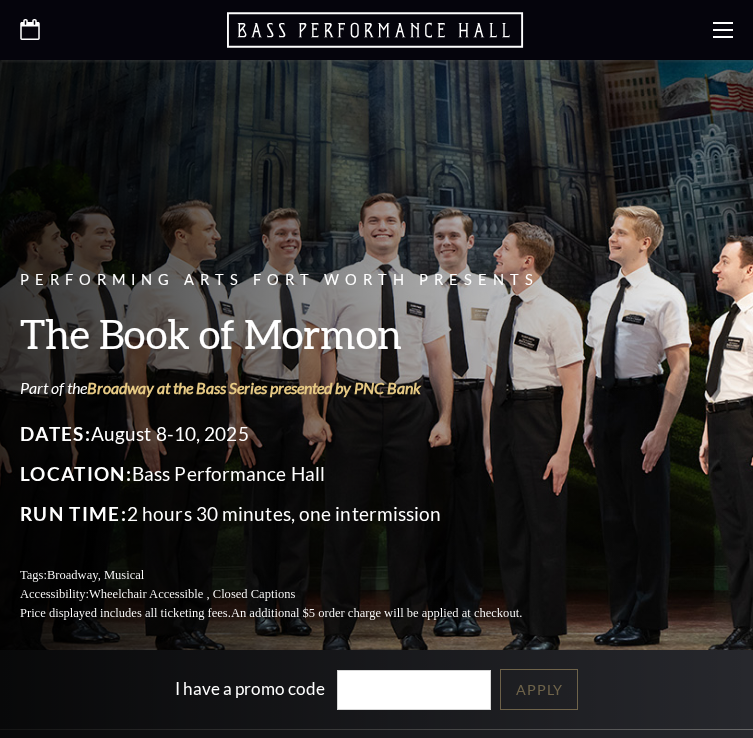 scroll, scrollTop: 0, scrollLeft: 0, axis: both 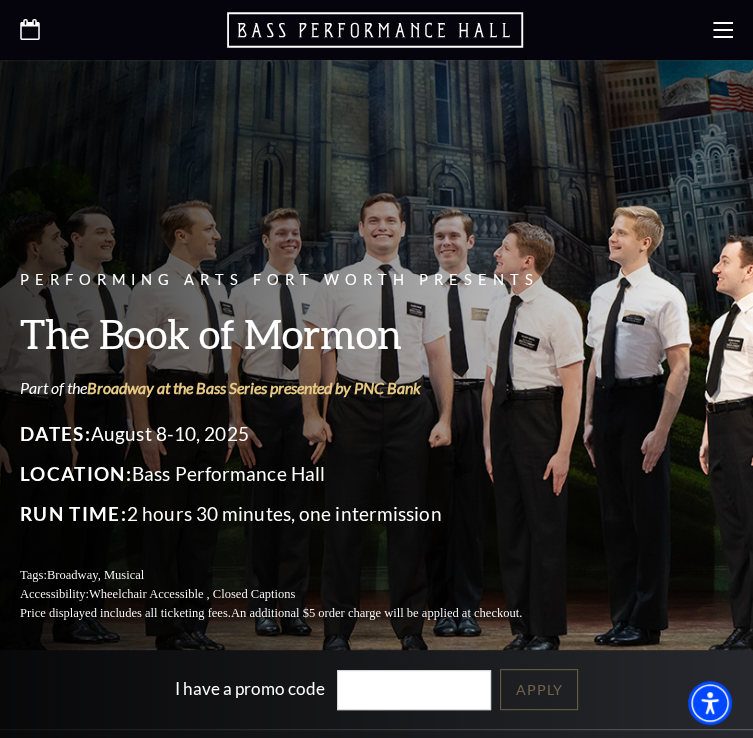drag, startPoint x: 28, startPoint y: 31, endPoint x: 74, endPoint y: 185, distance: 160.72336 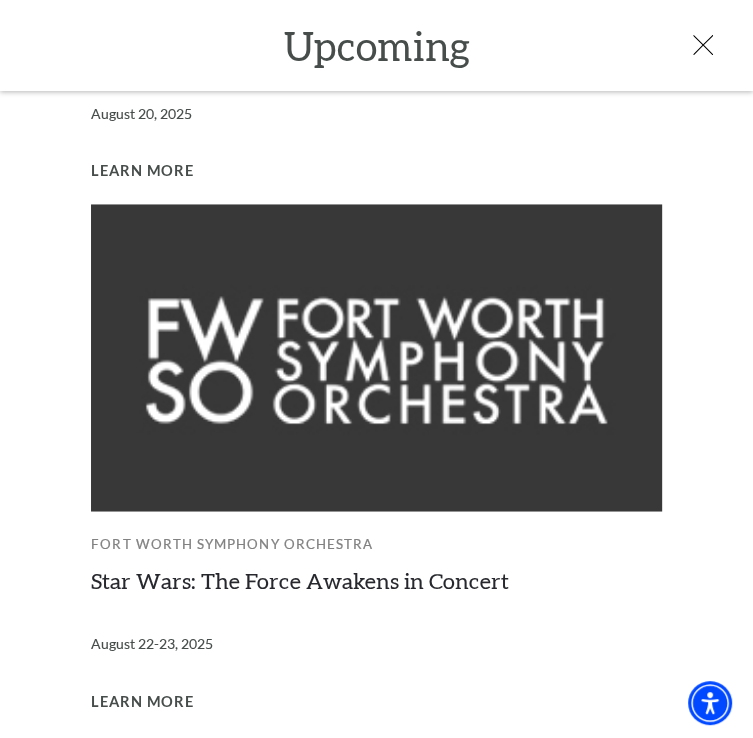 scroll, scrollTop: 1556, scrollLeft: 0, axis: vertical 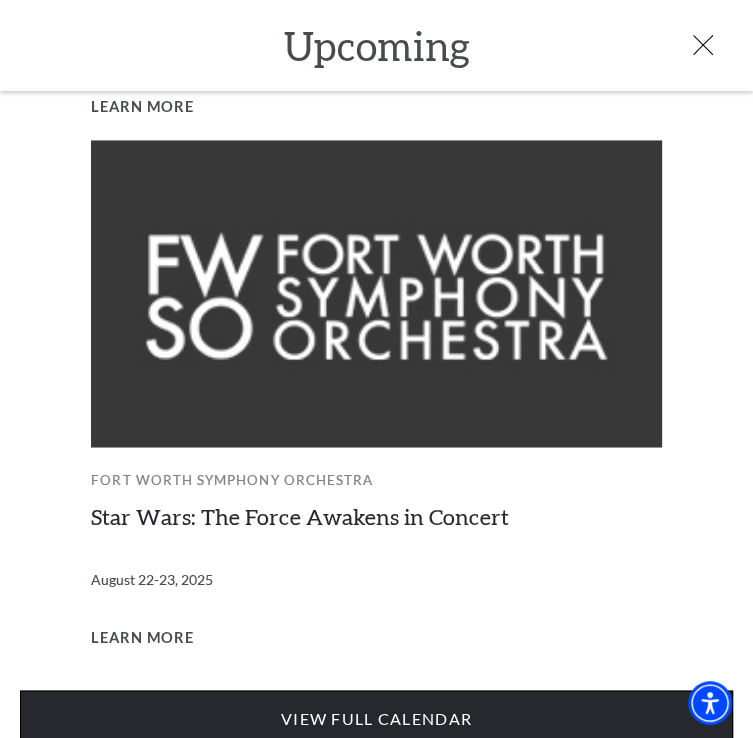 click on "View Full Calendar" at bounding box center [376, 718] 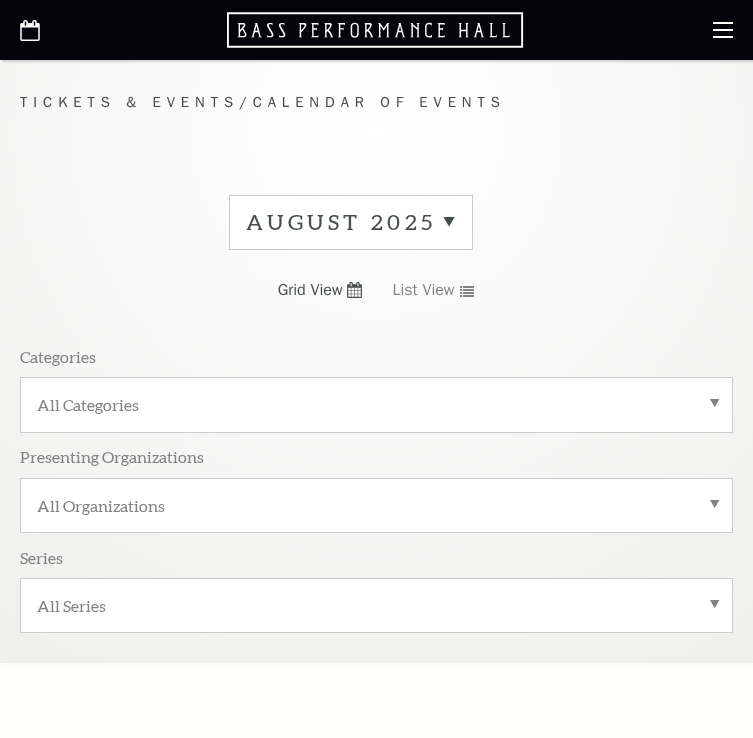 scroll, scrollTop: 0, scrollLeft: 0, axis: both 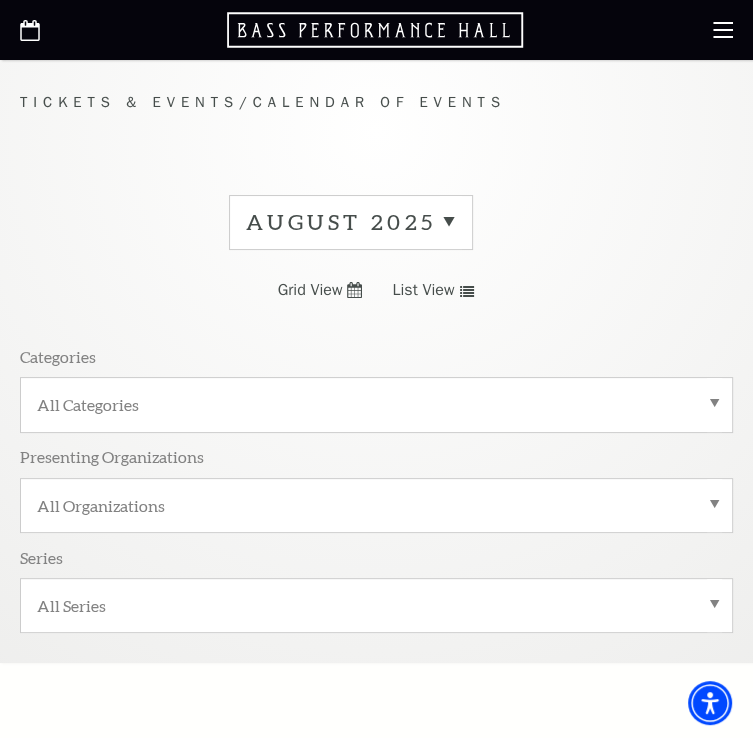 click on "August 2025" at bounding box center [351, 222] 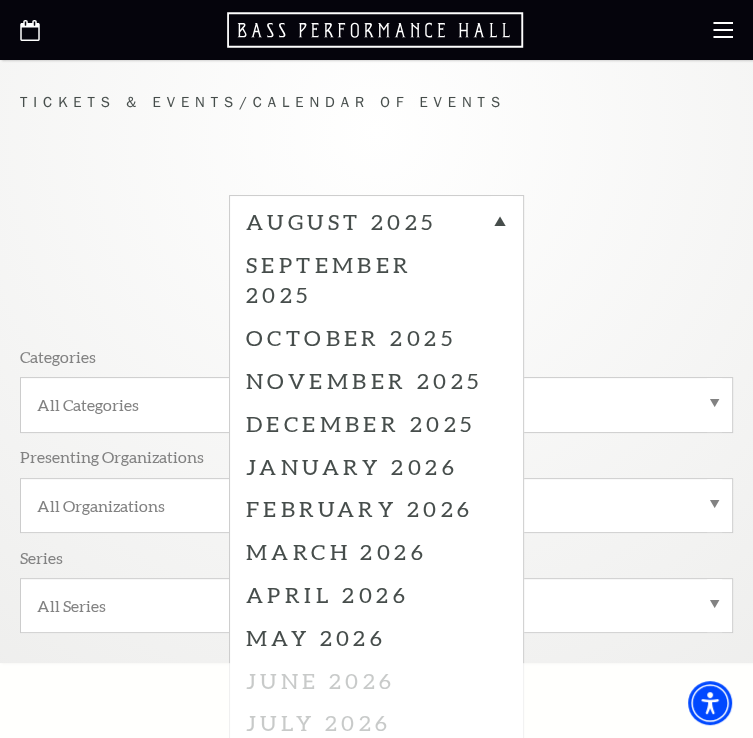 drag, startPoint x: 344, startPoint y: 303, endPoint x: 340, endPoint y: 292, distance: 11.7046995 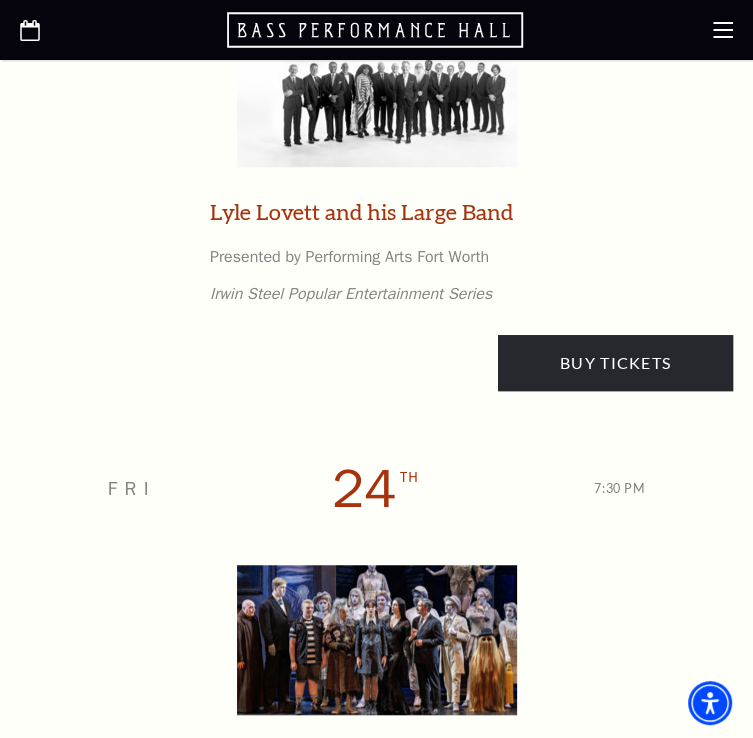 scroll, scrollTop: 4200, scrollLeft: 0, axis: vertical 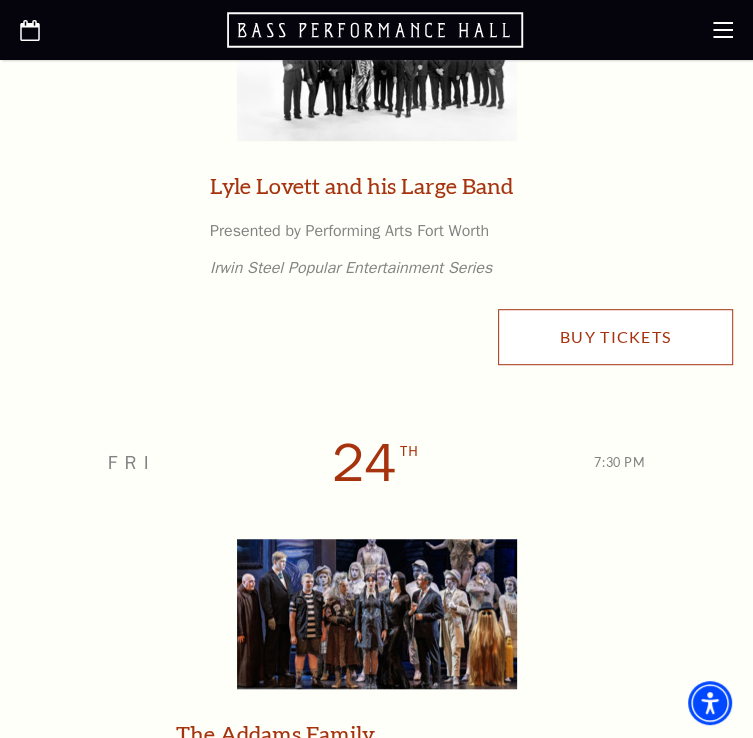 click on "Buy Tickets" at bounding box center [615, 337] 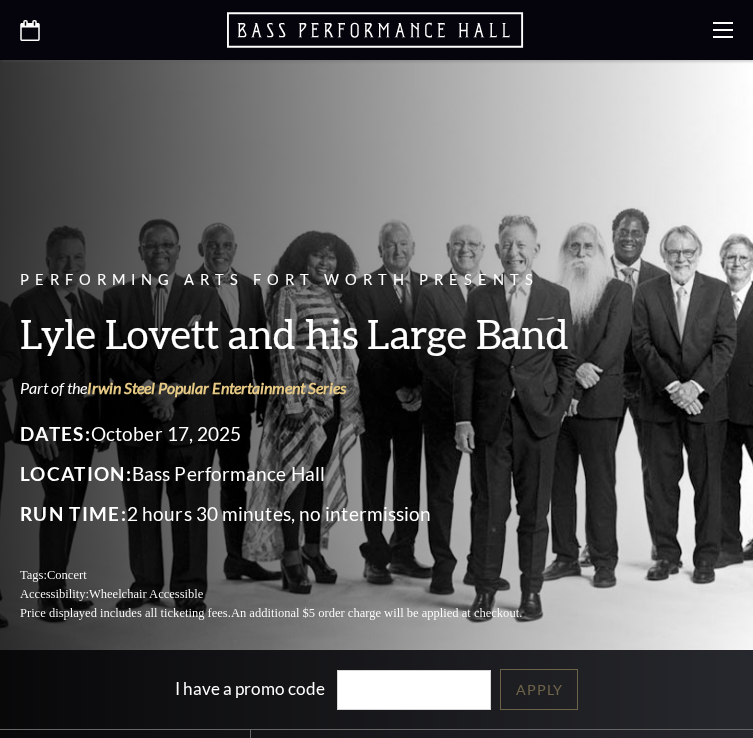 scroll, scrollTop: 0, scrollLeft: 0, axis: both 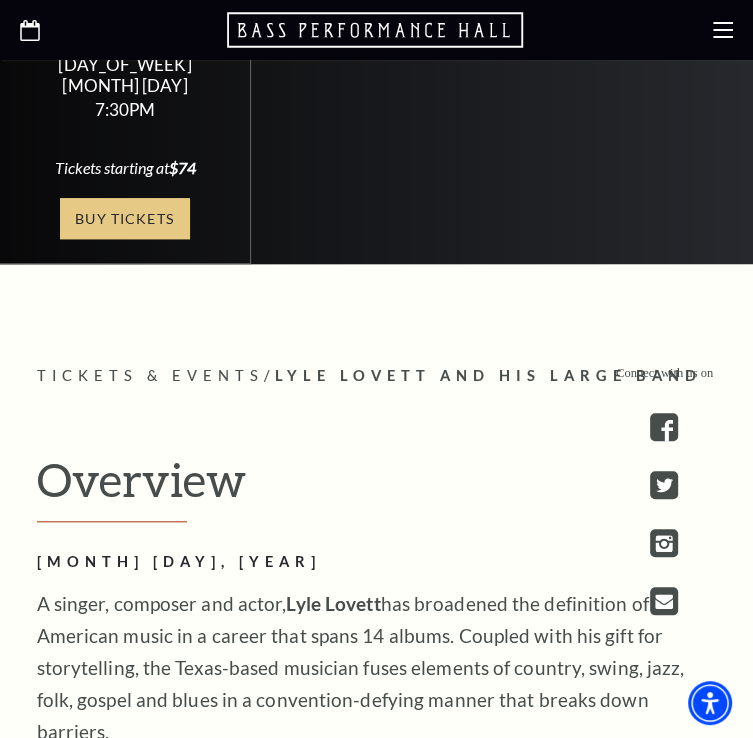 click on "Buy Tickets" at bounding box center (125, 218) 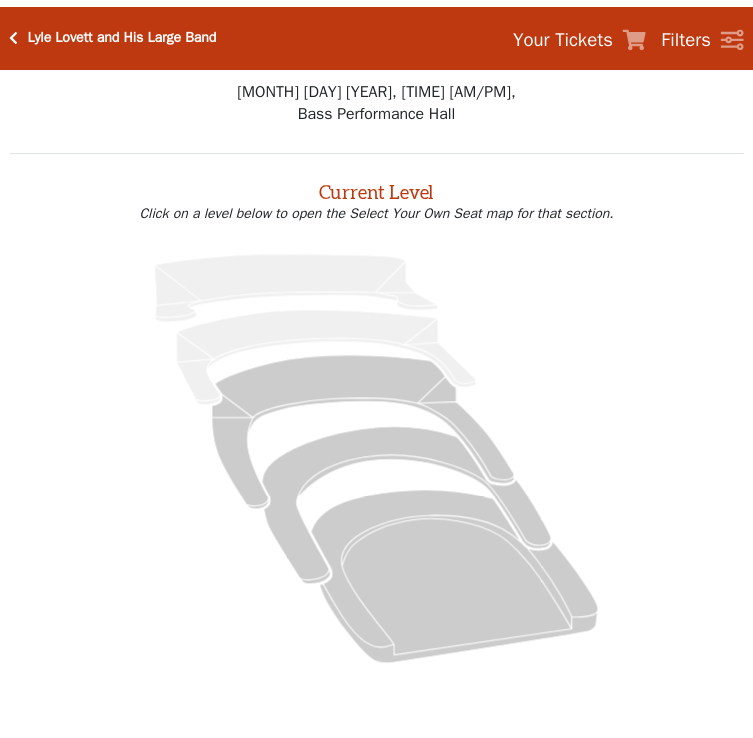 scroll, scrollTop: 0, scrollLeft: 0, axis: both 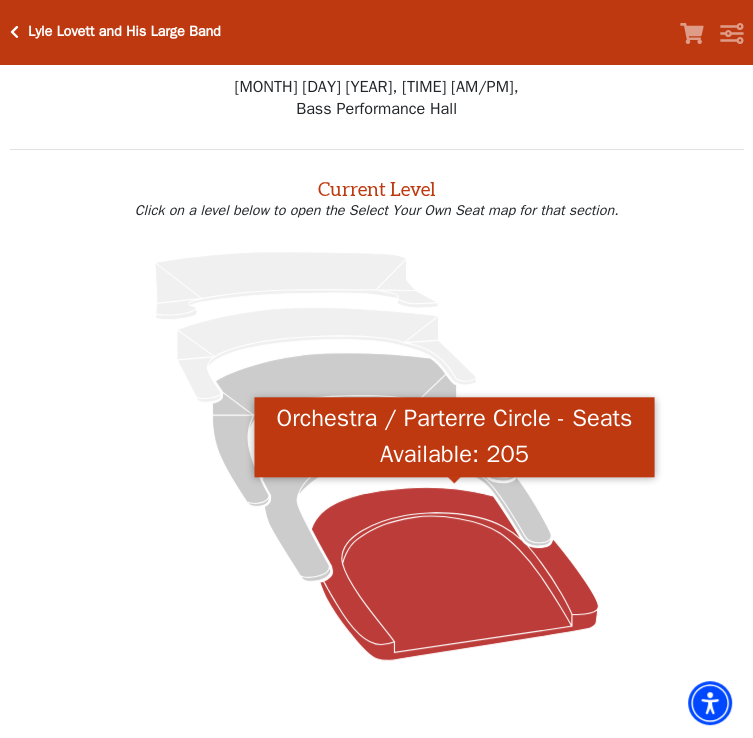 click 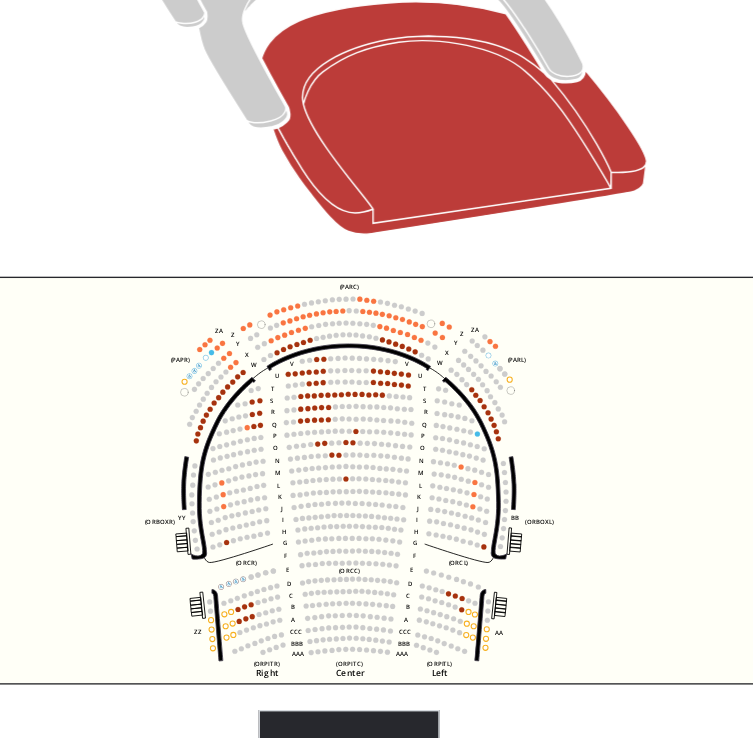 scroll, scrollTop: 423, scrollLeft: 0, axis: vertical 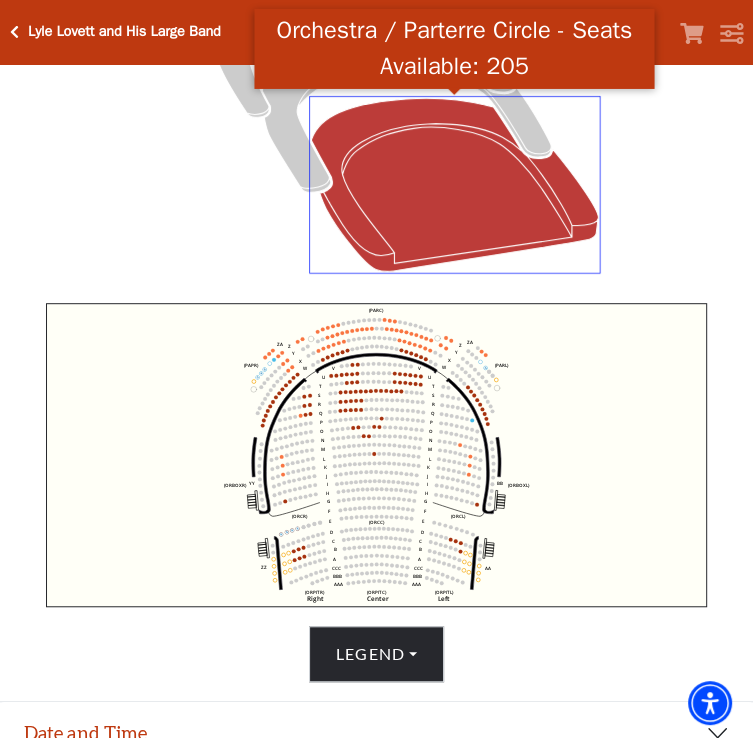click at bounding box center [14, 32] 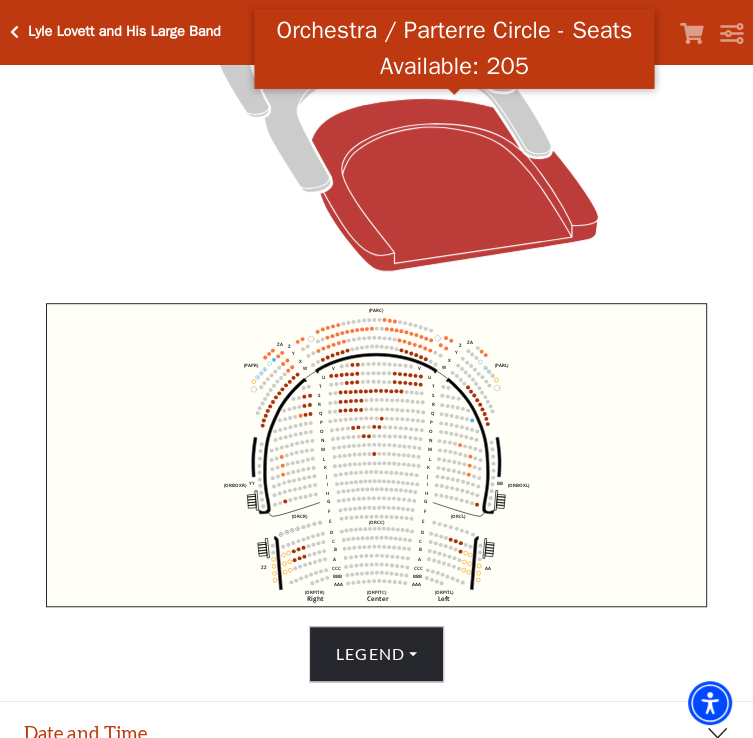 click at bounding box center [14, 32] 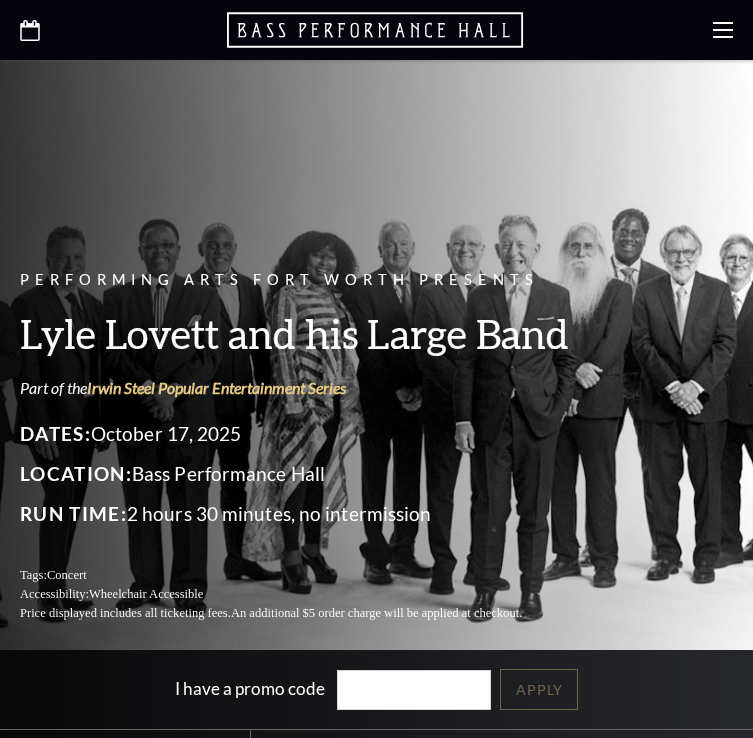 scroll, scrollTop: 0, scrollLeft: 0, axis: both 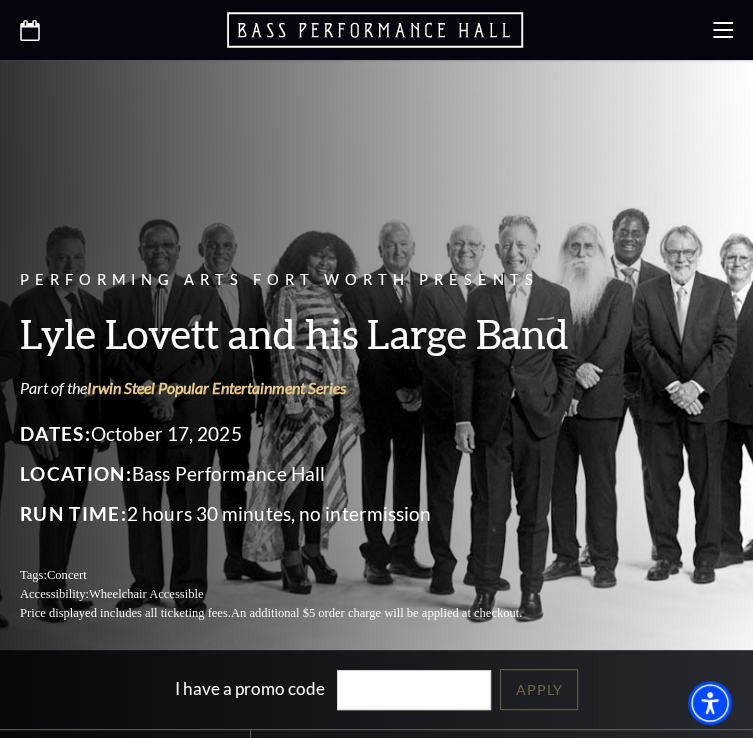 click 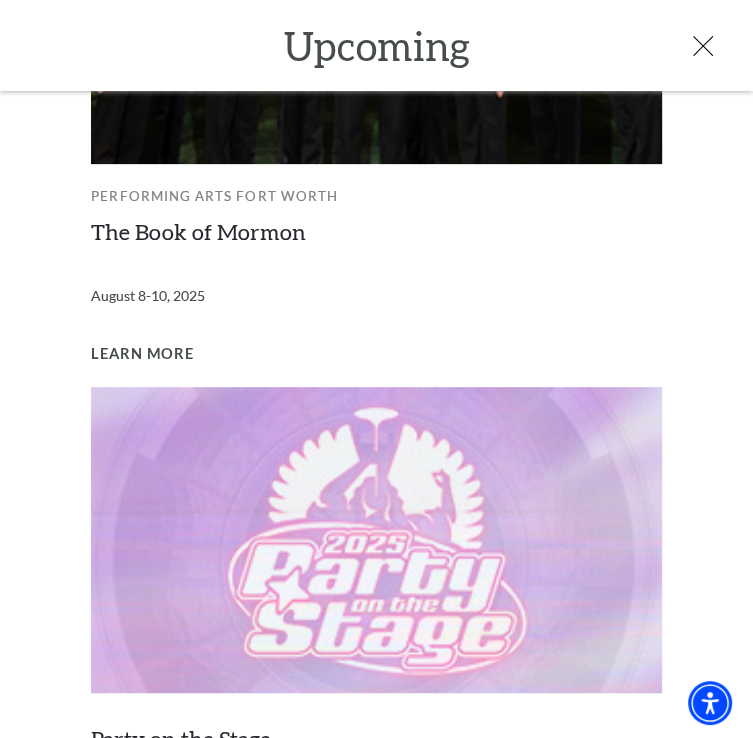 scroll, scrollTop: 233, scrollLeft: 0, axis: vertical 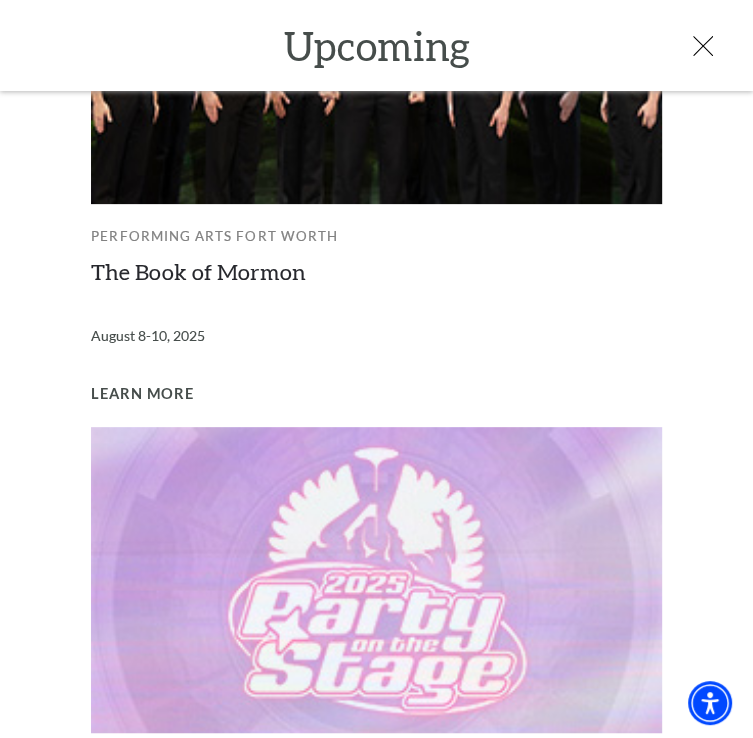 click 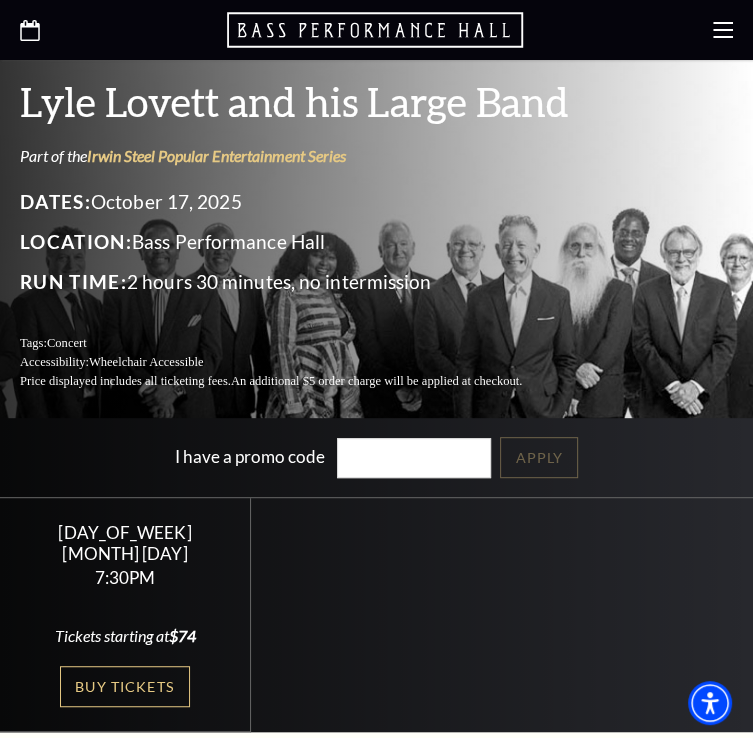 scroll, scrollTop: 0, scrollLeft: 0, axis: both 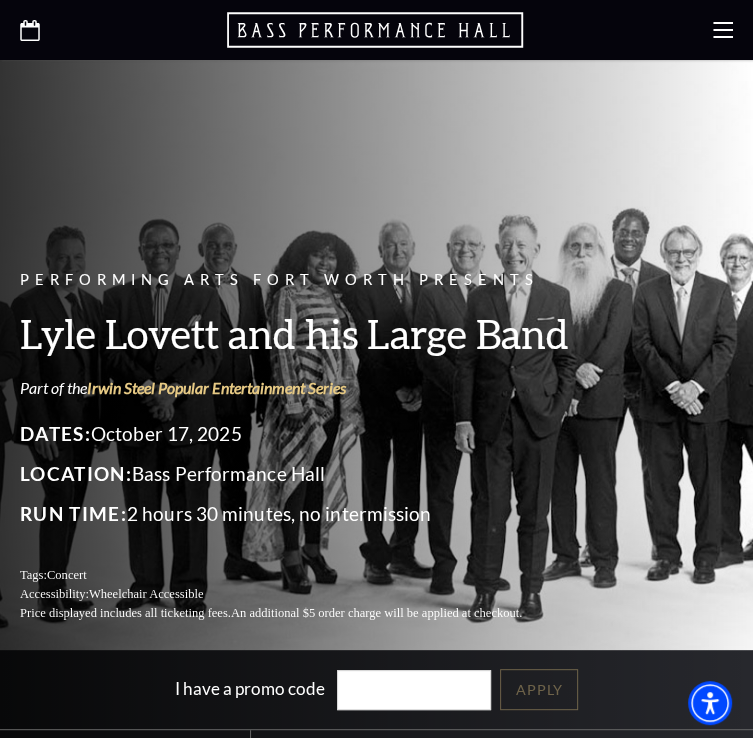click 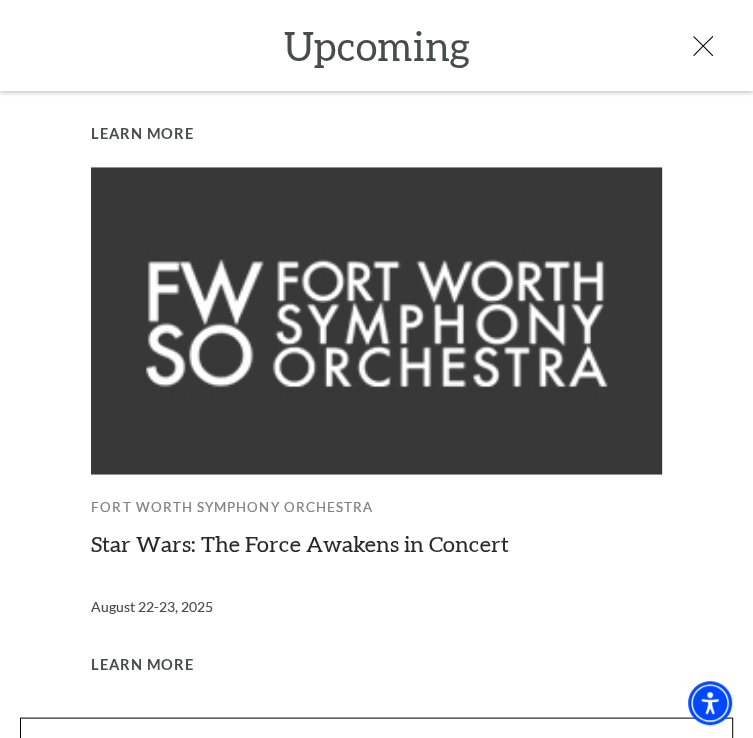 scroll, scrollTop: 1556, scrollLeft: 0, axis: vertical 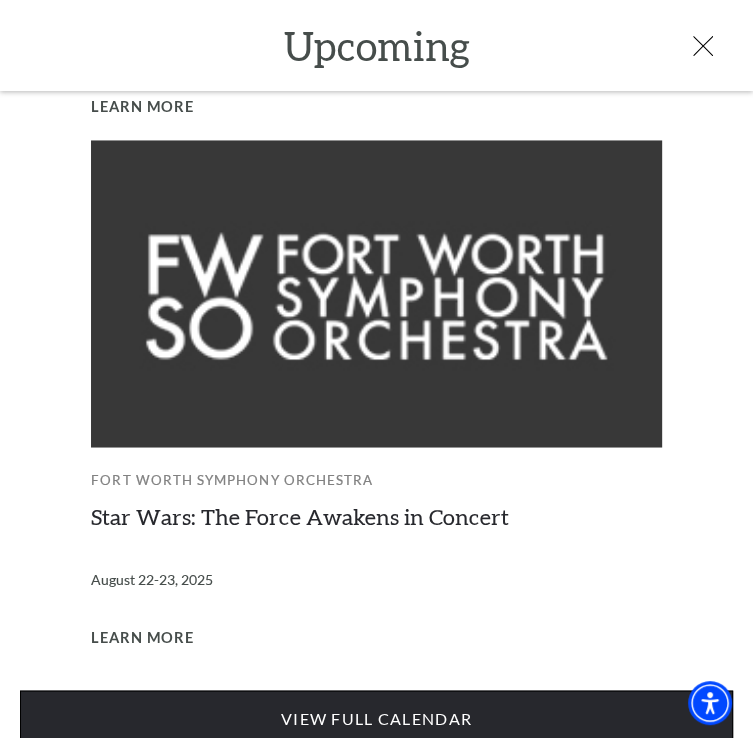 drag, startPoint x: 323, startPoint y: 687, endPoint x: 320, endPoint y: 663, distance: 24.186773 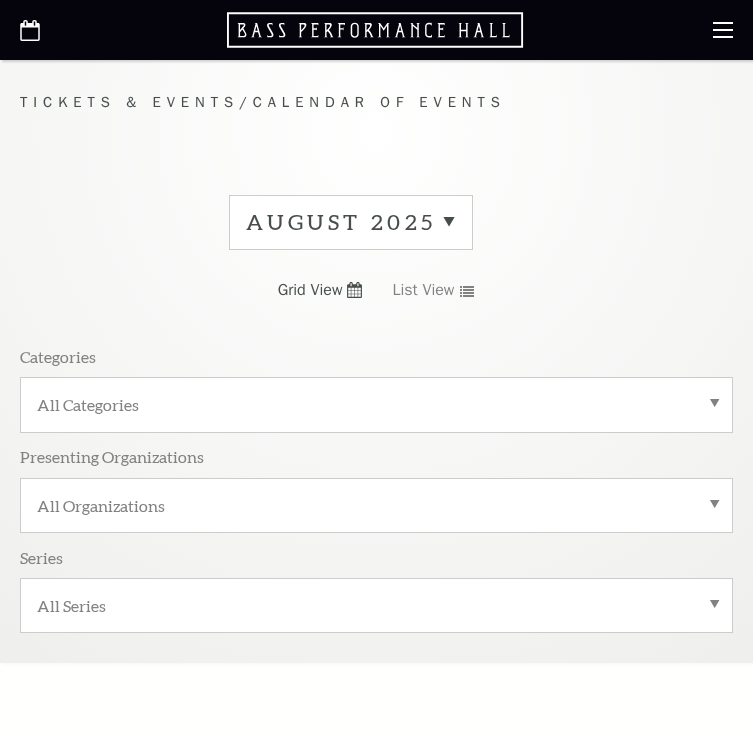 scroll, scrollTop: 0, scrollLeft: 0, axis: both 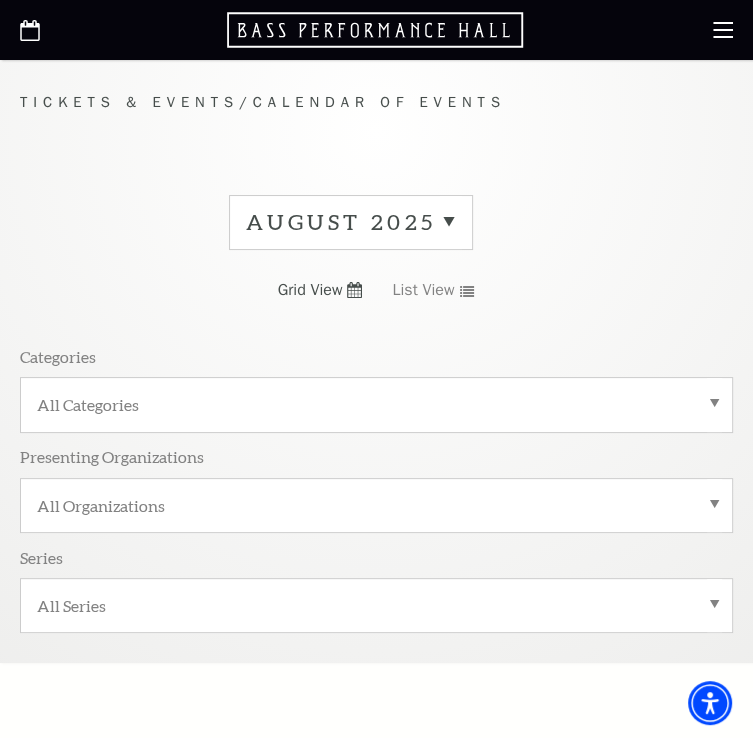 click on "August 2025" at bounding box center [351, 222] 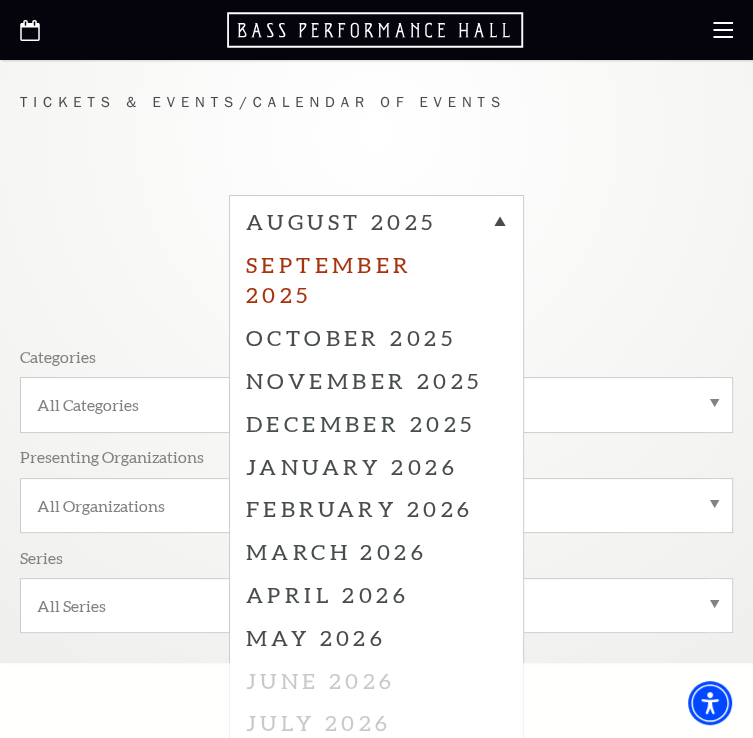 click on "September 2025" at bounding box center (376, 280) 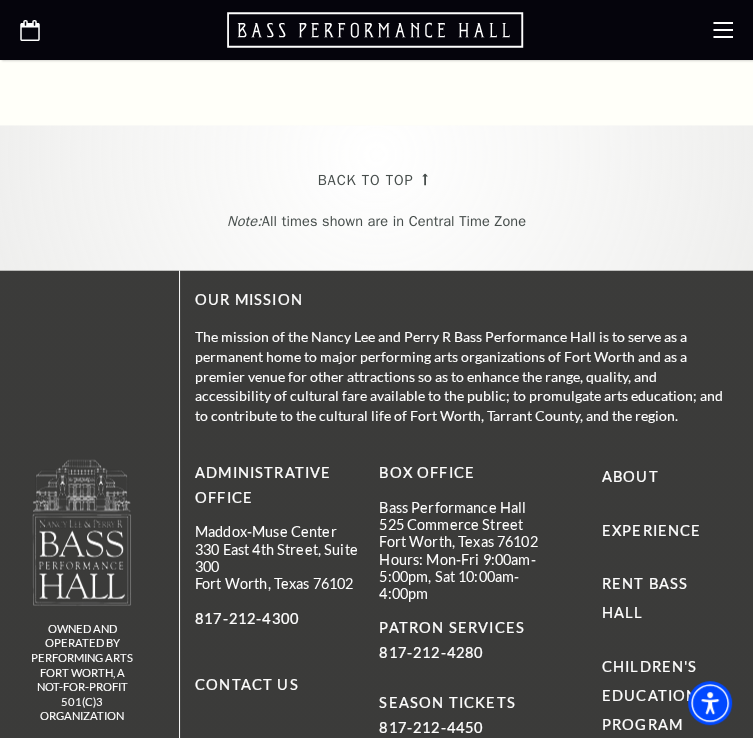 scroll, scrollTop: 9100, scrollLeft: 0, axis: vertical 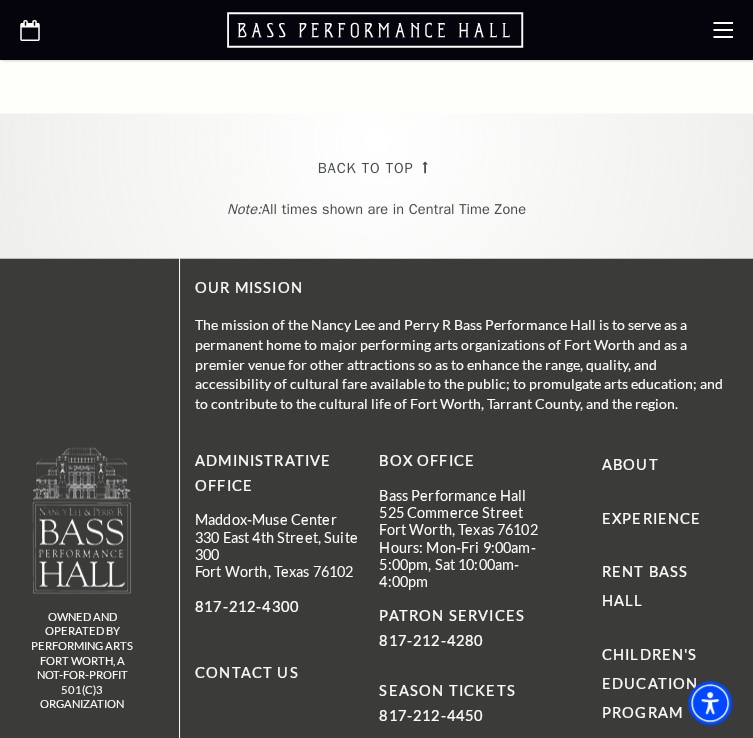 click on "Buy Tickets" at bounding box center (615, -248) 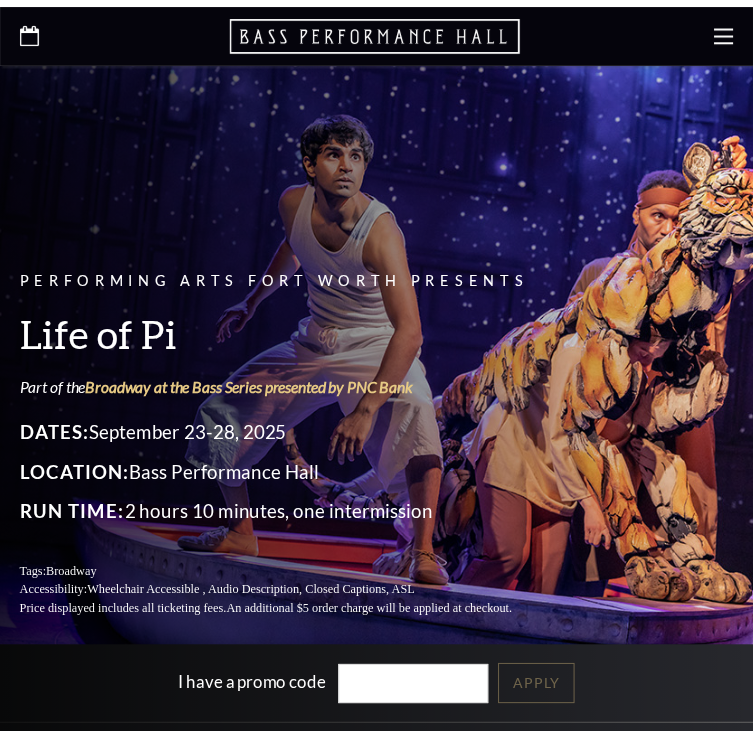 scroll, scrollTop: 0, scrollLeft: 0, axis: both 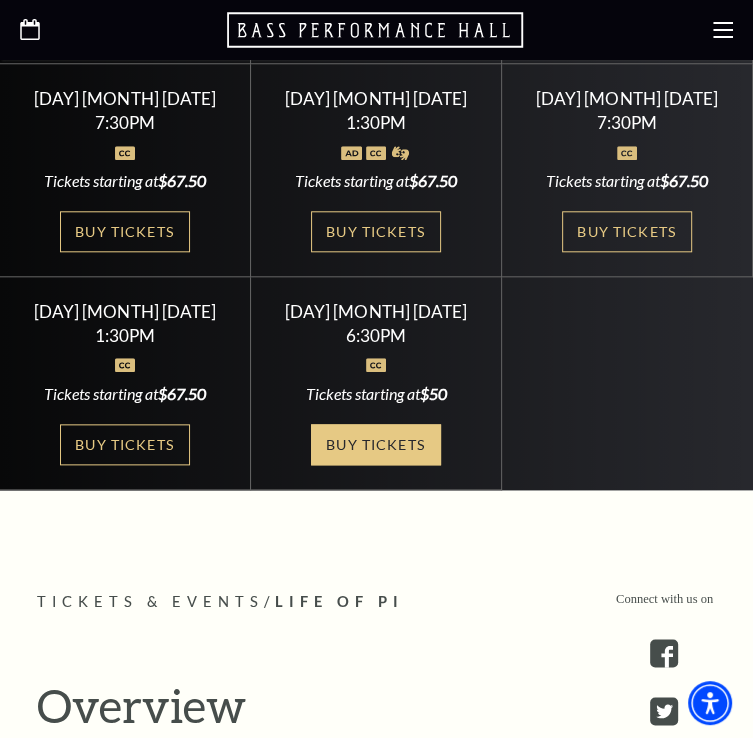 click on "Buy Tickets" at bounding box center (376, 444) 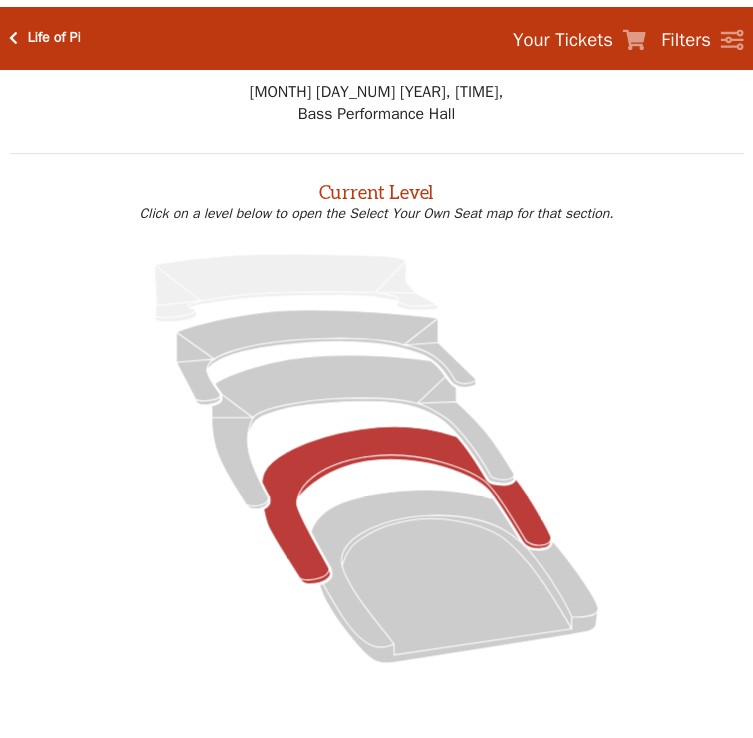 scroll, scrollTop: 0, scrollLeft: 0, axis: both 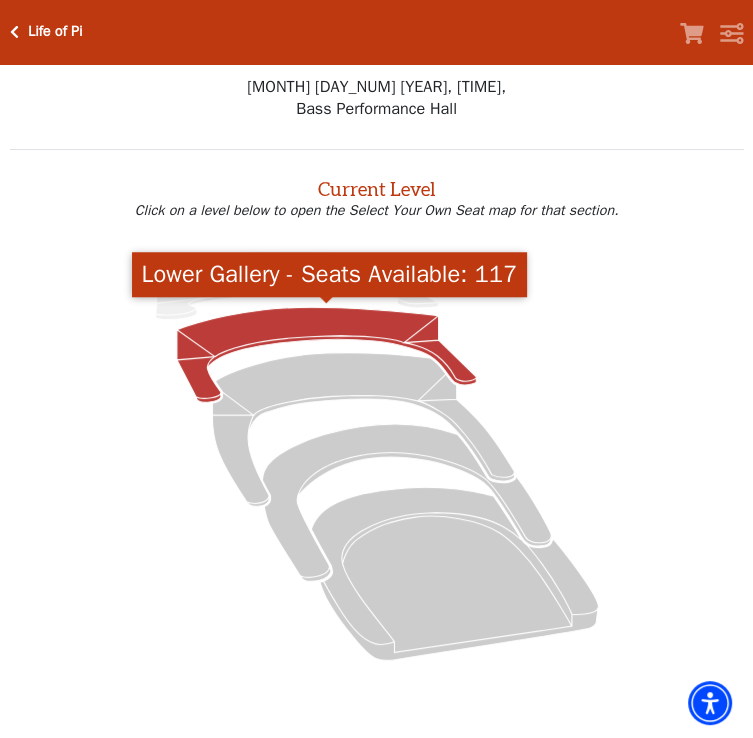 click 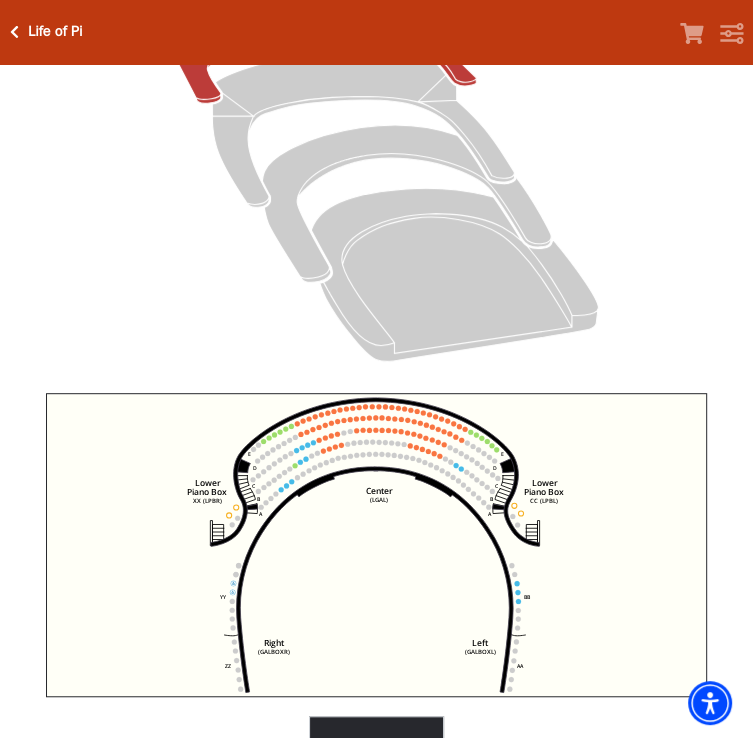 scroll, scrollTop: 542, scrollLeft: 0, axis: vertical 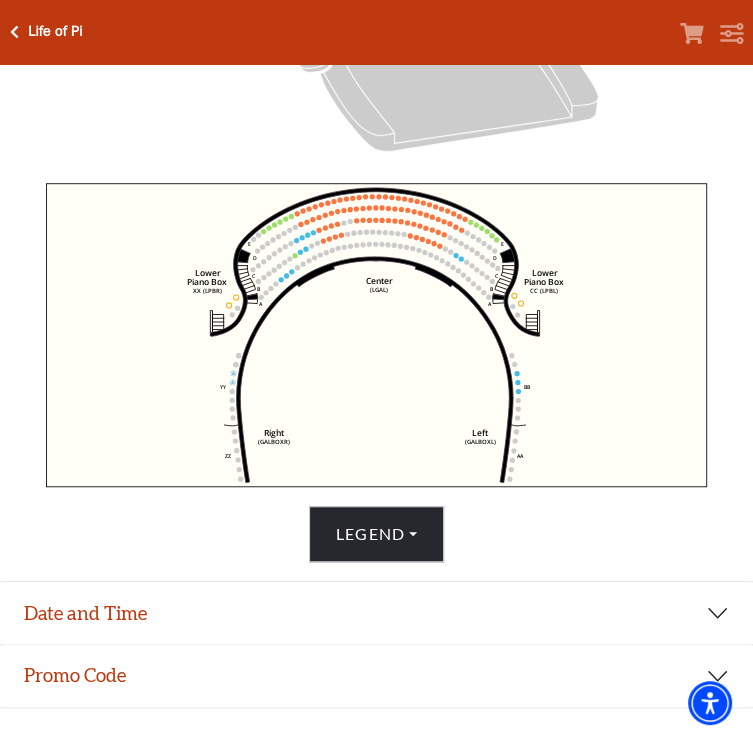 click at bounding box center (14, 32) 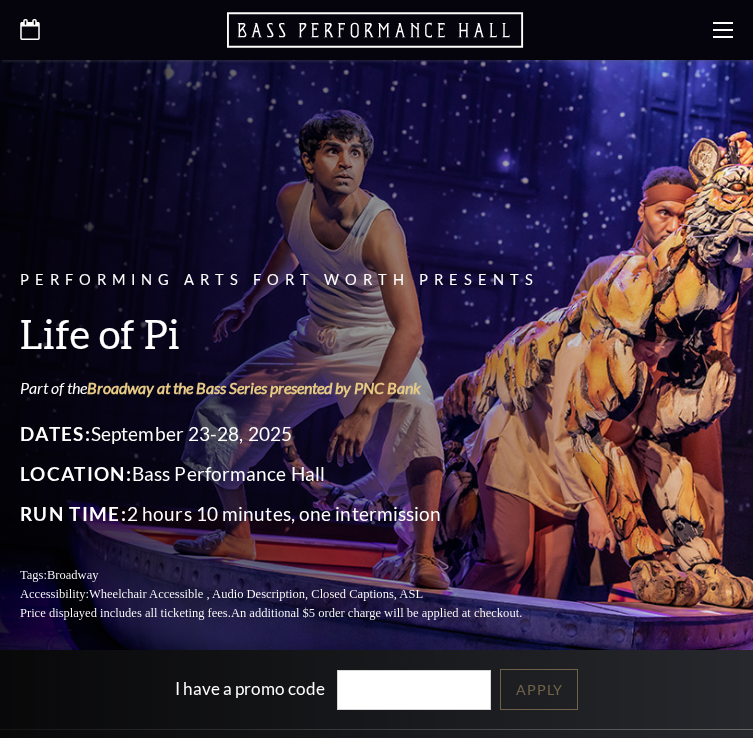 scroll, scrollTop: 0, scrollLeft: 0, axis: both 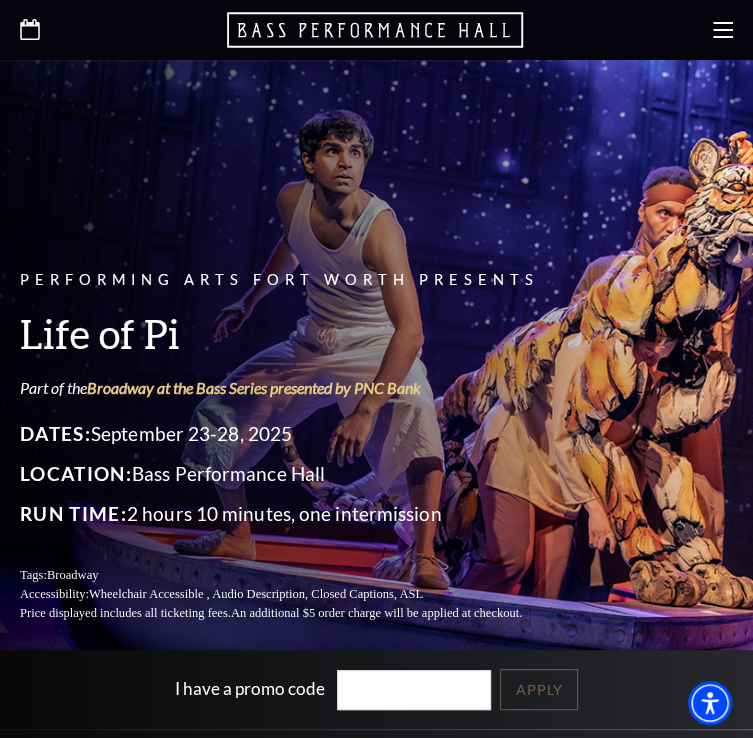 click 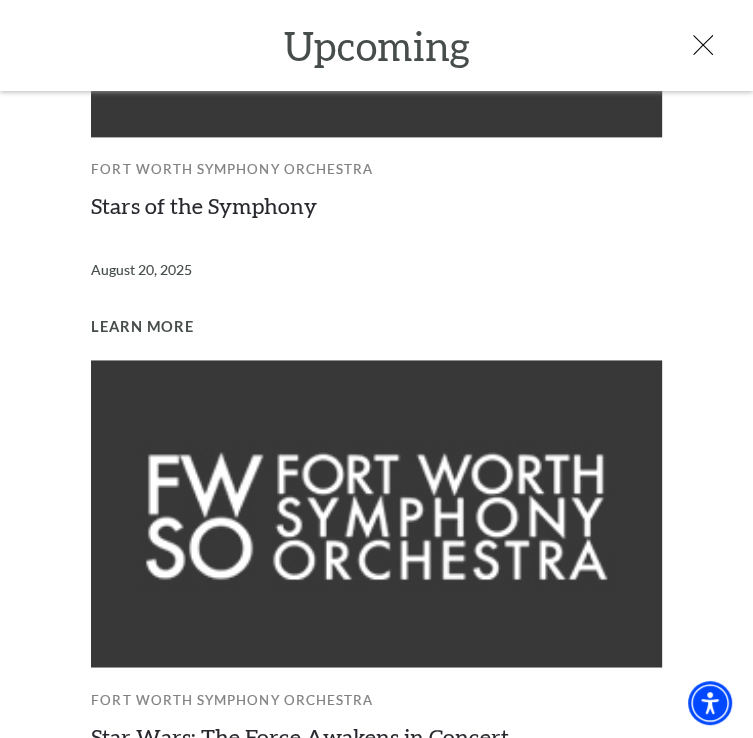 scroll, scrollTop: 1556, scrollLeft: 0, axis: vertical 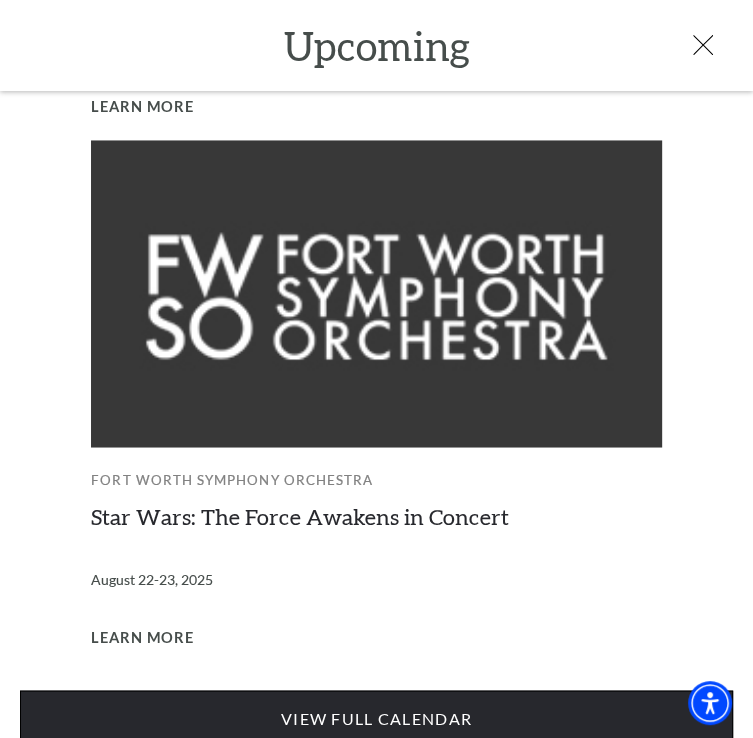 click on "View Full Calendar" at bounding box center [376, 718] 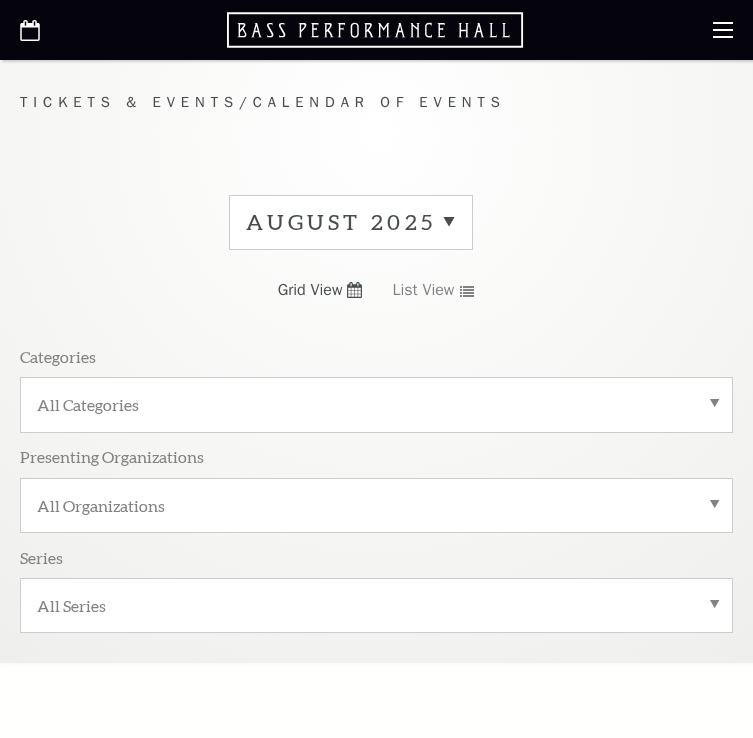 scroll, scrollTop: 0, scrollLeft: 0, axis: both 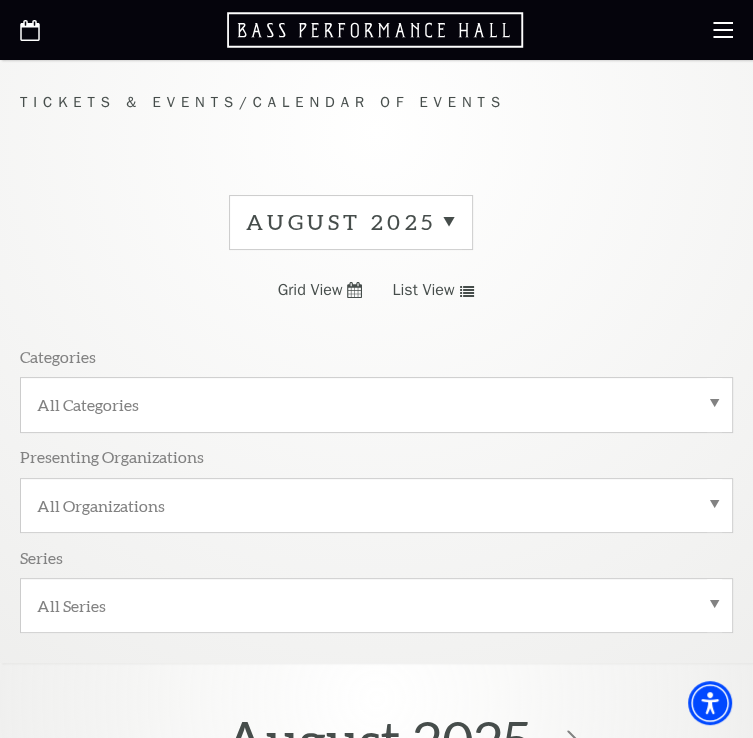 click on "August 2025" at bounding box center (351, 222) 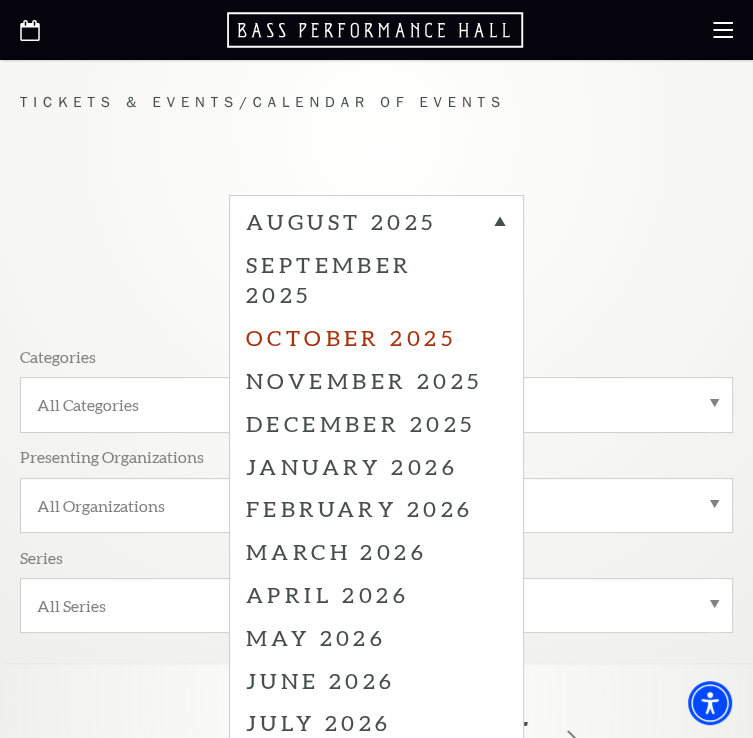 click on "October 2025" at bounding box center [376, 337] 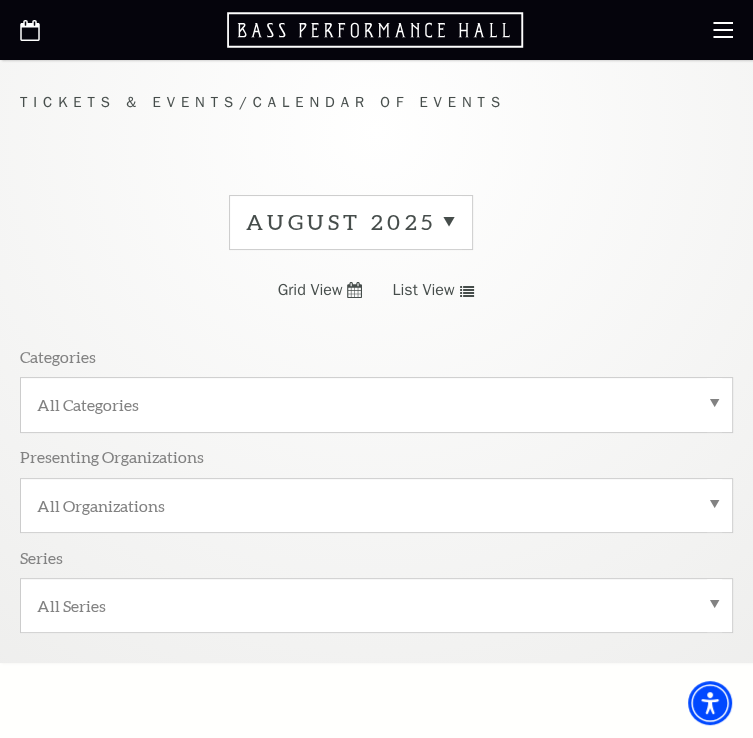 click on "August 2025" at bounding box center (351, 222) 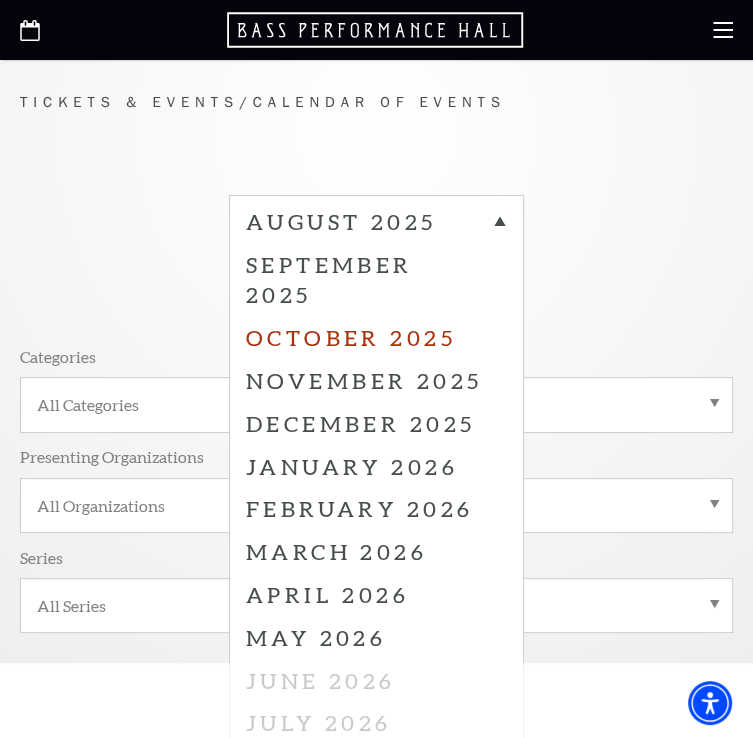 click on "October 2025" at bounding box center [376, 337] 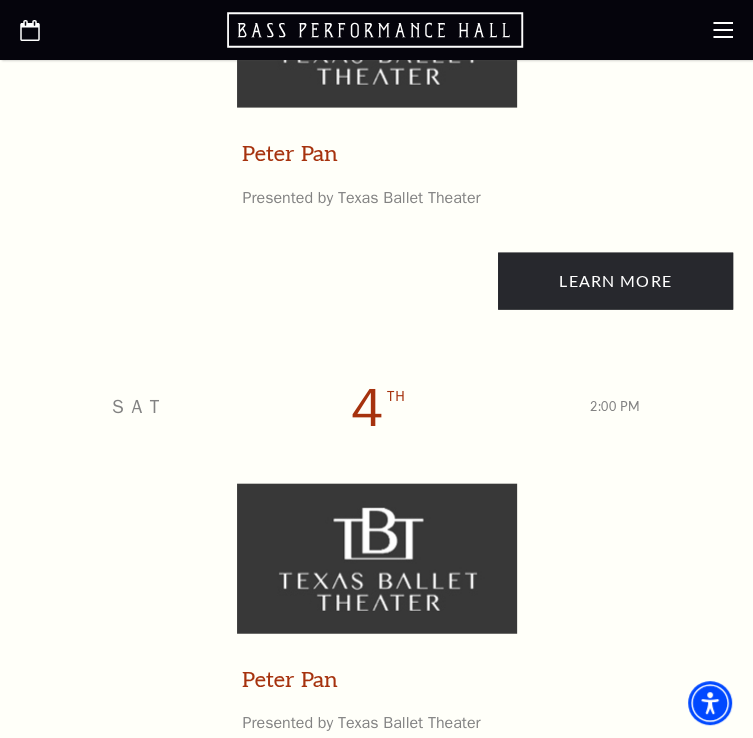 scroll, scrollTop: 2100, scrollLeft: 0, axis: vertical 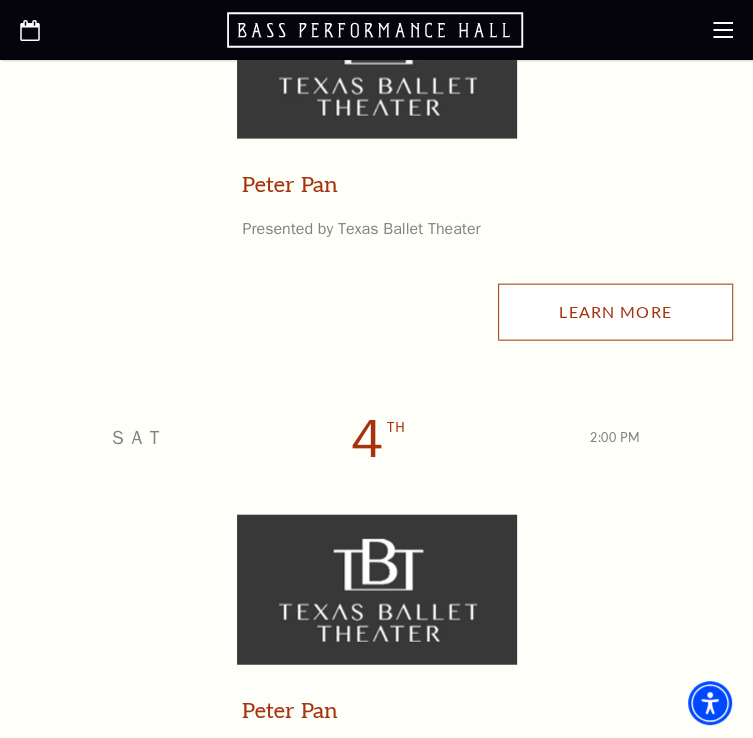 click on "Learn More" at bounding box center [615, 312] 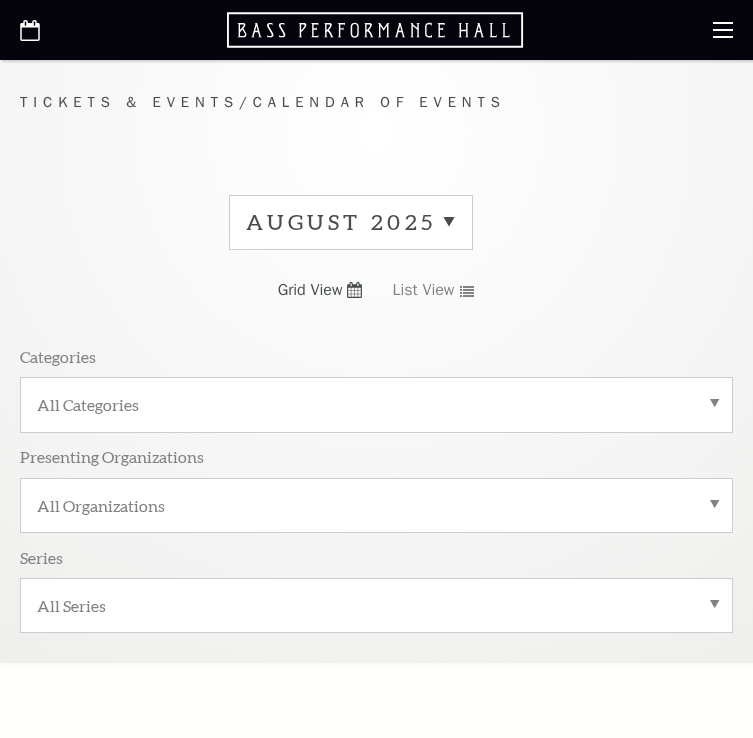 scroll, scrollTop: 0, scrollLeft: 0, axis: both 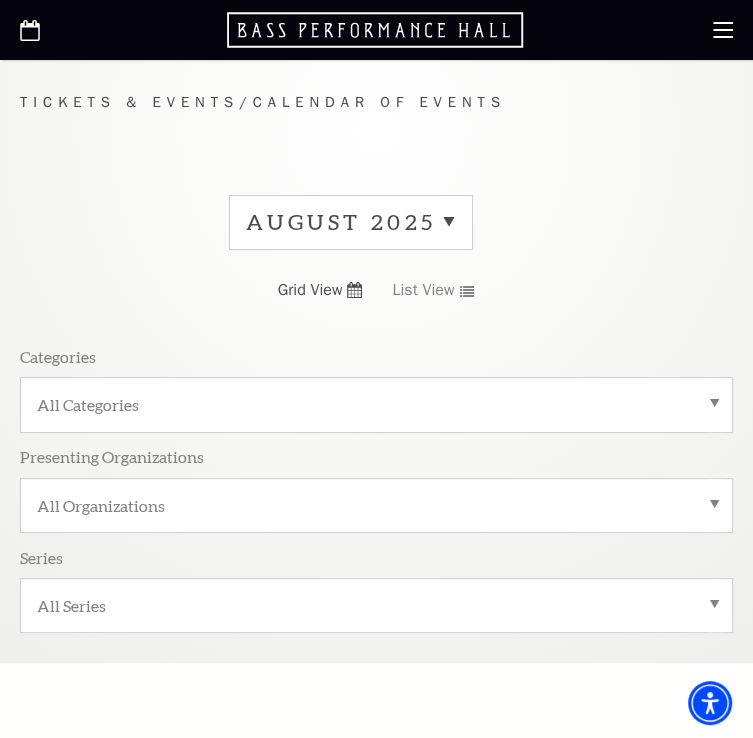 click on "August 2025" at bounding box center [351, 222] 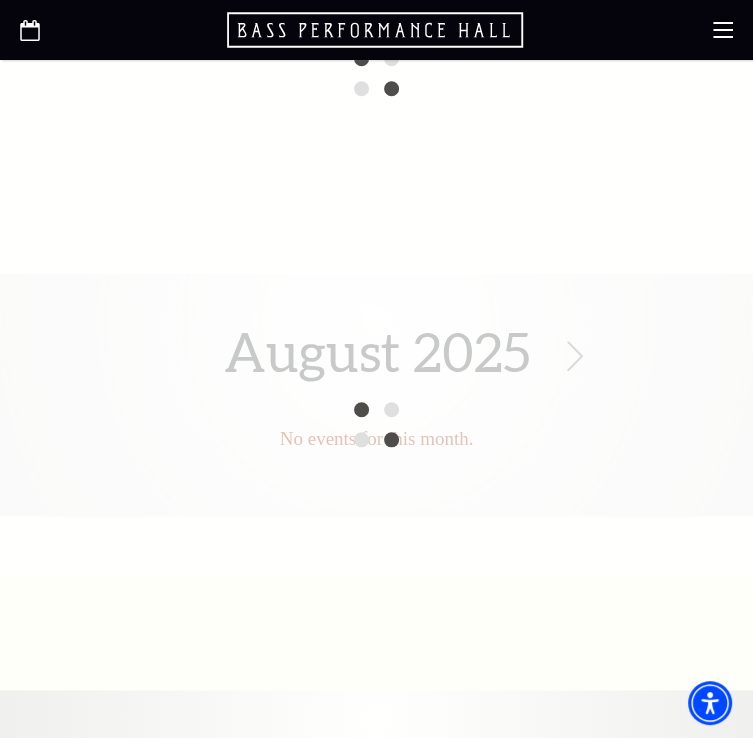 scroll, scrollTop: 0, scrollLeft: 0, axis: both 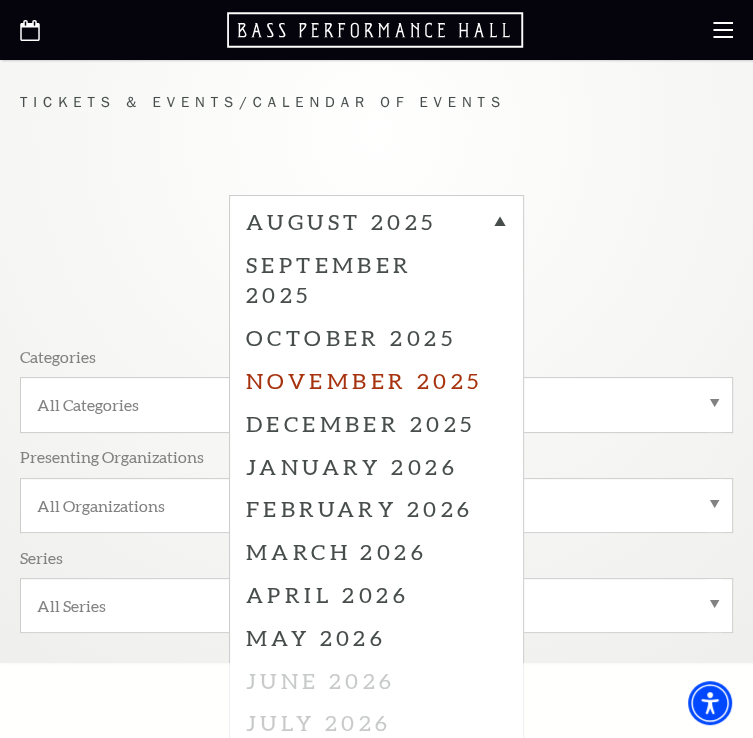 click on "November 2025" at bounding box center [376, 380] 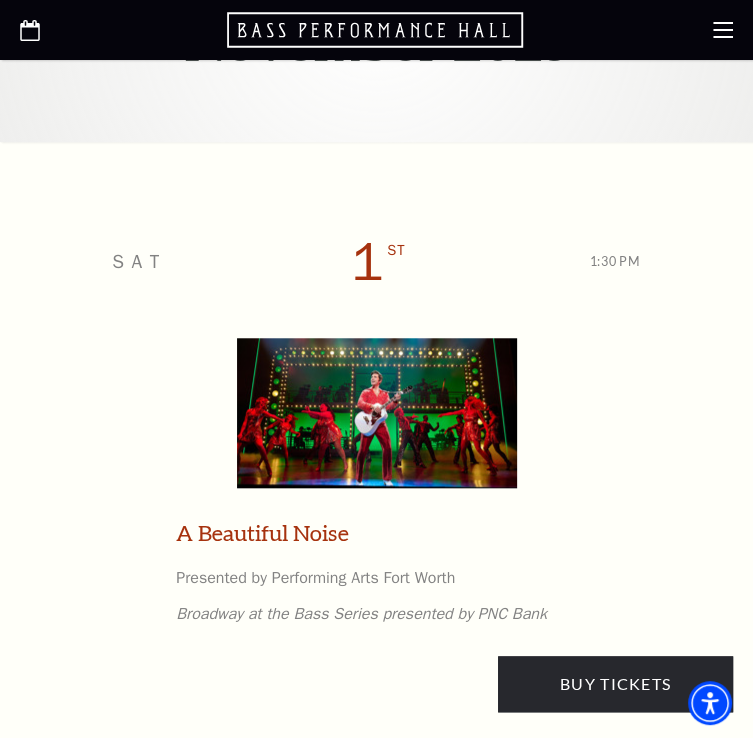 scroll, scrollTop: 933, scrollLeft: 0, axis: vertical 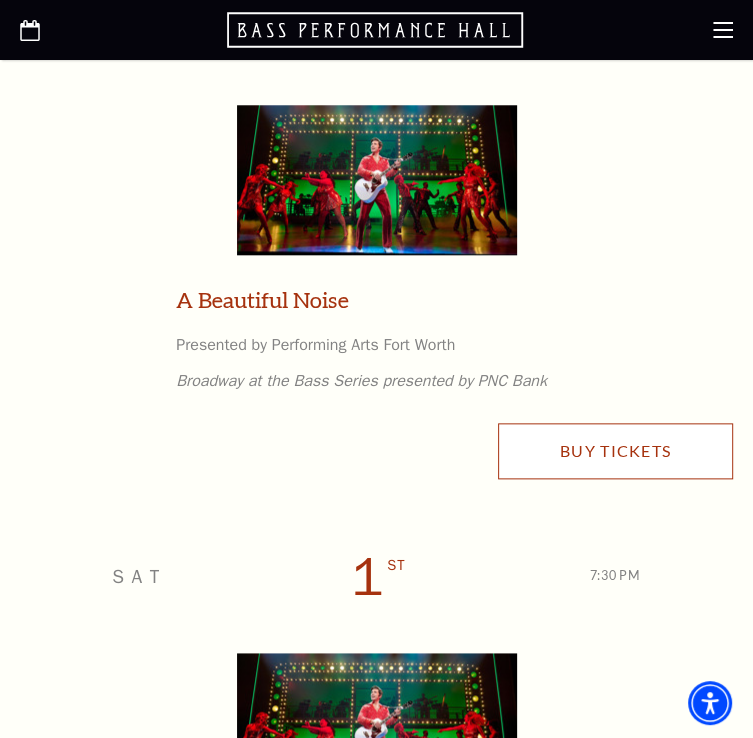 click on "Buy Tickets" at bounding box center [615, 451] 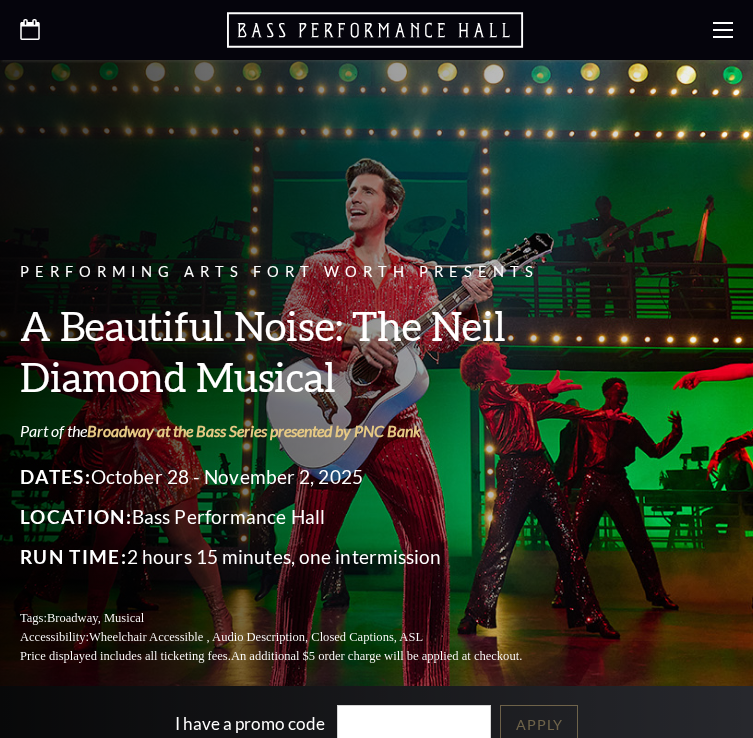 scroll, scrollTop: 0, scrollLeft: 0, axis: both 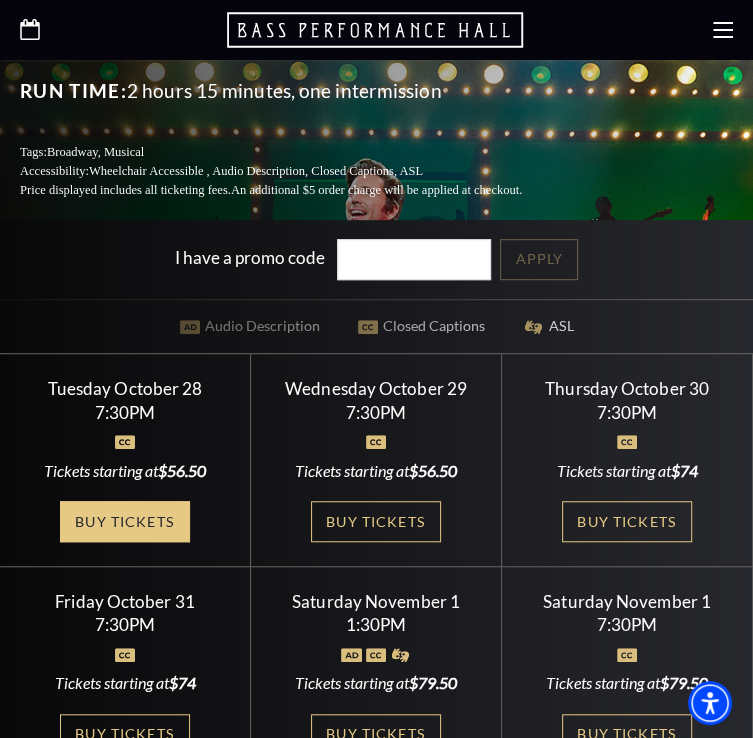 click on "Buy Tickets" at bounding box center (125, 521) 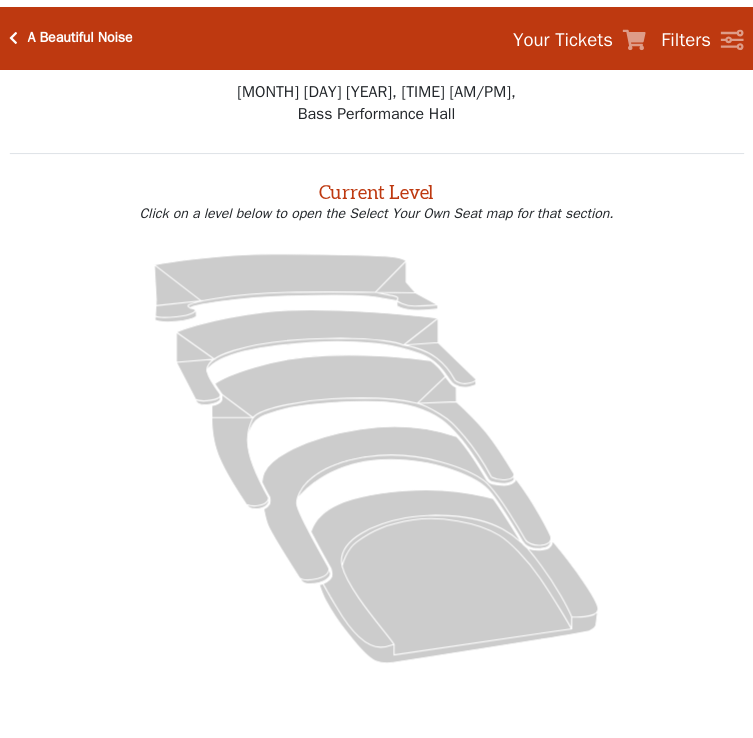 scroll, scrollTop: 0, scrollLeft: 0, axis: both 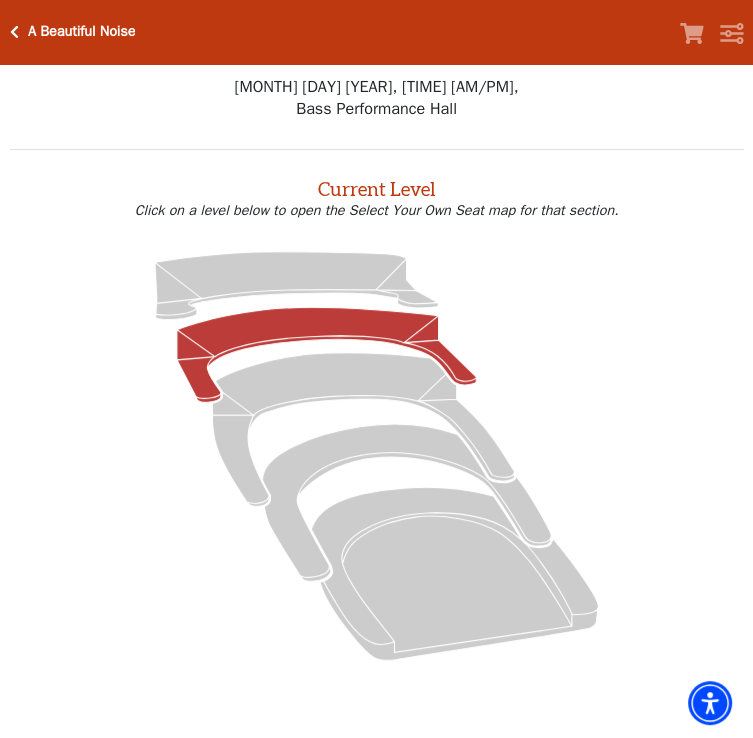 click 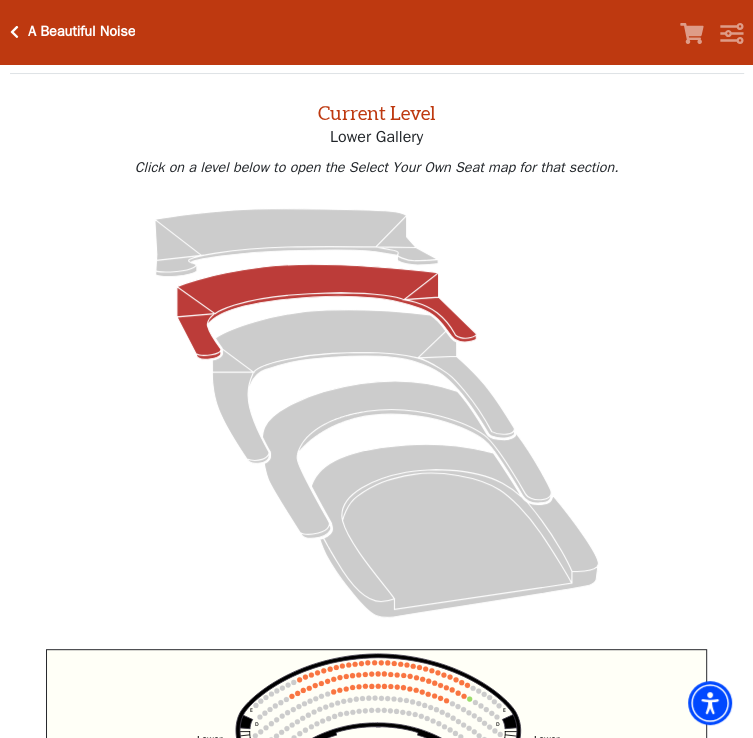 scroll, scrollTop: 309, scrollLeft: 0, axis: vertical 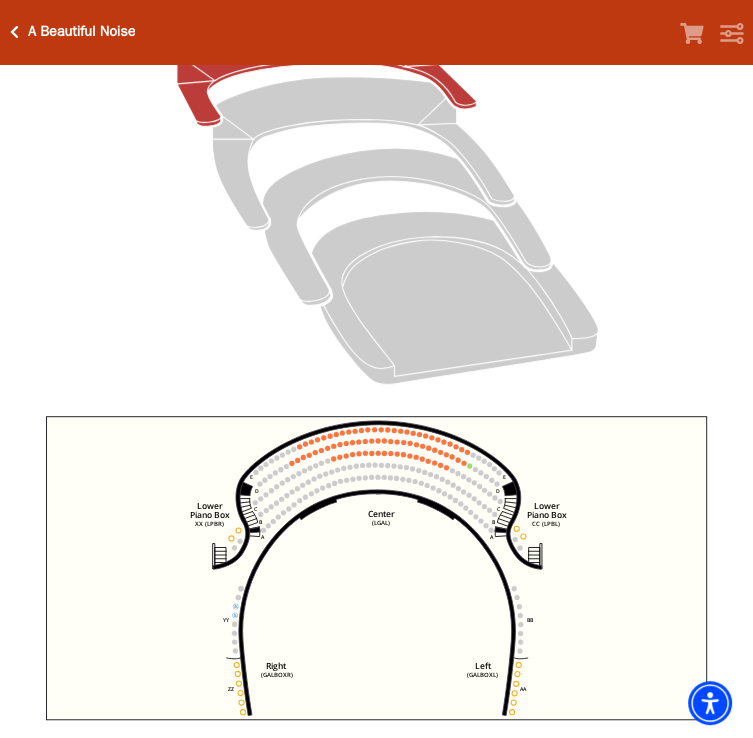drag, startPoint x: 740, startPoint y: 369, endPoint x: 736, endPoint y: 407, distance: 38.209946 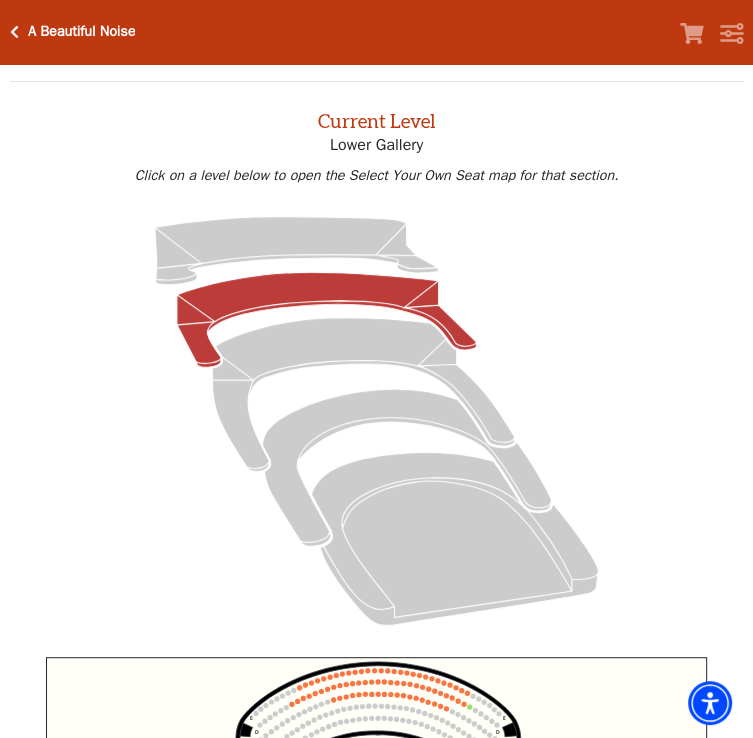 scroll, scrollTop: 0, scrollLeft: 0, axis: both 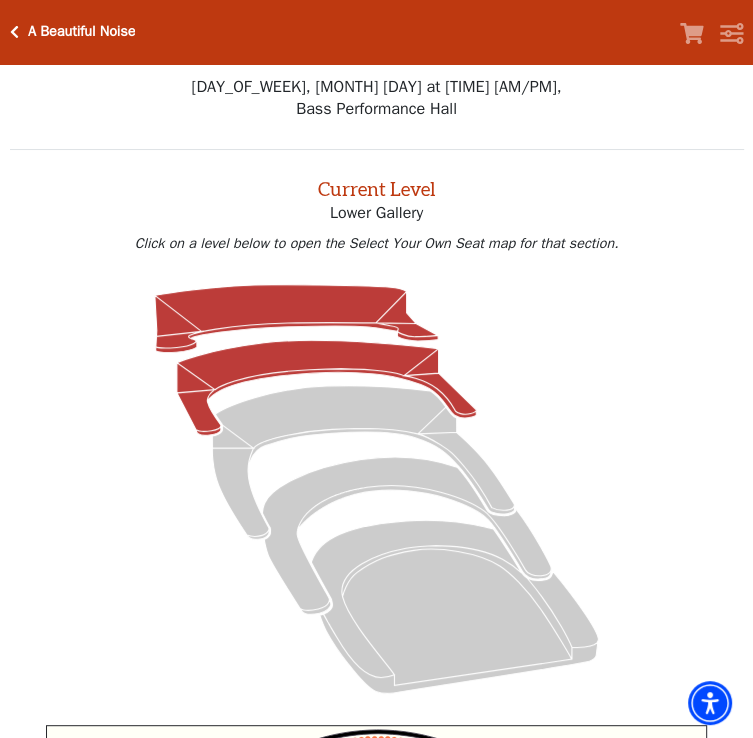 click 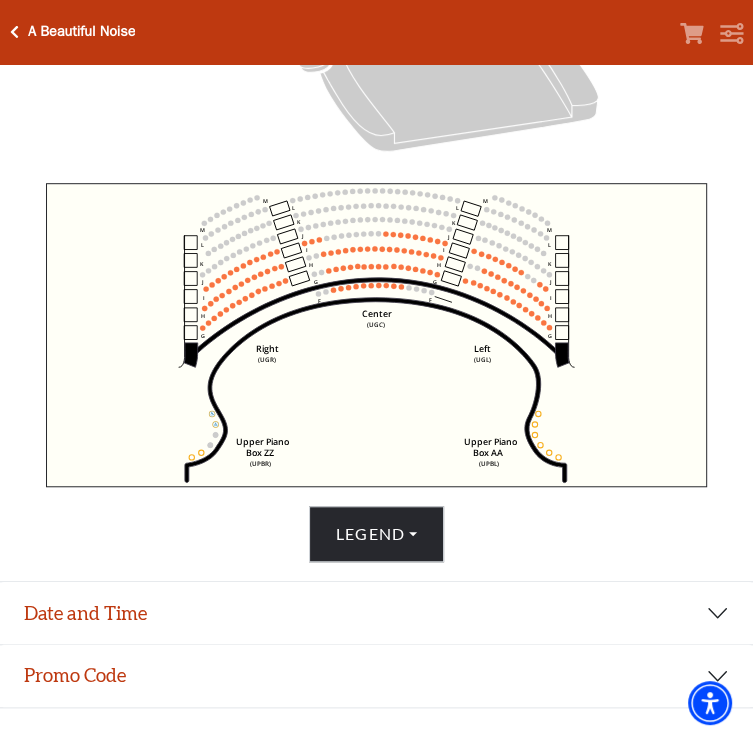 scroll, scrollTop: 656, scrollLeft: 0, axis: vertical 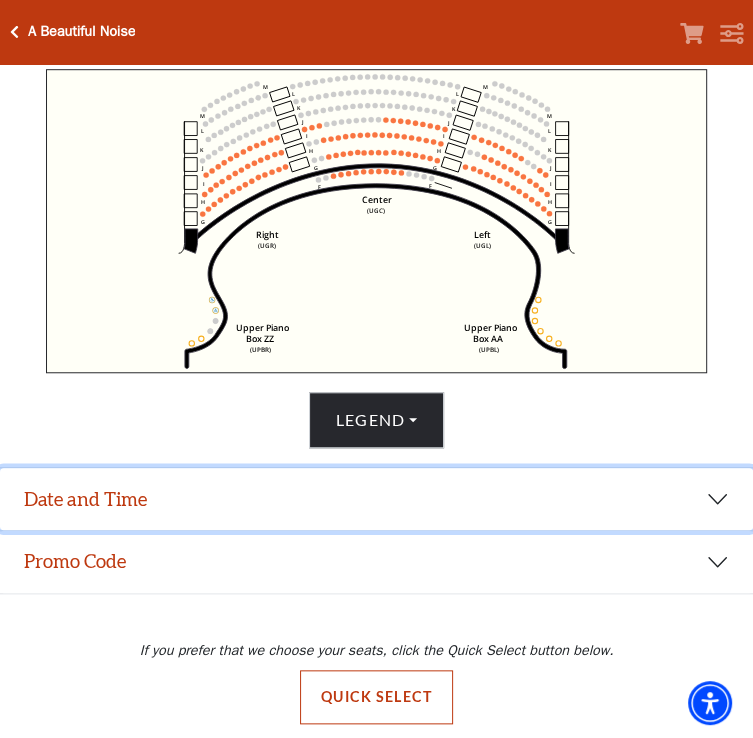 click on "Date and Time" at bounding box center (376, 499) 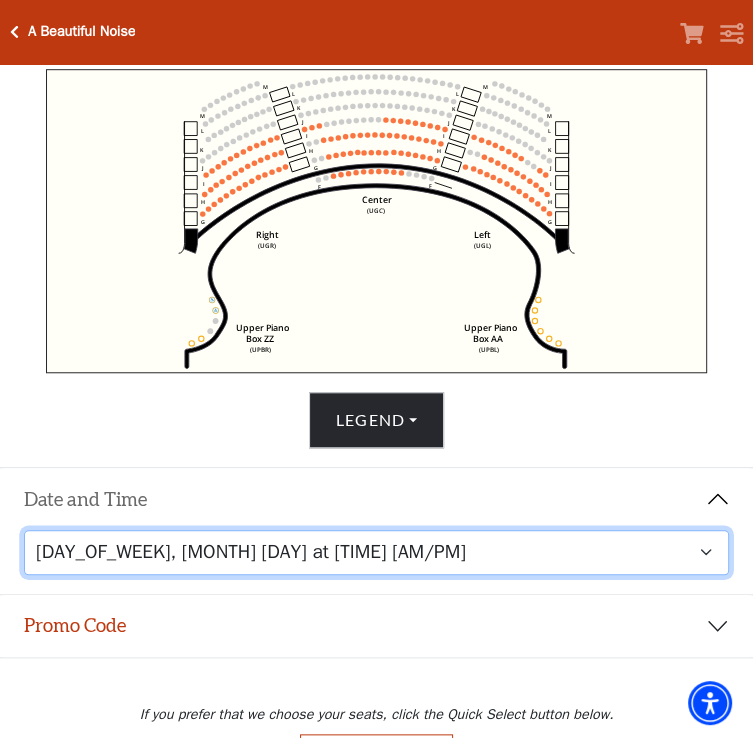 click on "Tuesday, October 28 at 7:30 PM Wednesday, October 29 at 7:30 PM Thursday, October 30 at 7:30 PM Friday, October 31 at 7:30 PM Saturday, November 1 at 1:30 PM Saturday, November 1 at 7:30 PM Sunday, November 2 at 1:30 PM Sunday, November 2 at 6:30 PM" at bounding box center [377, 552] 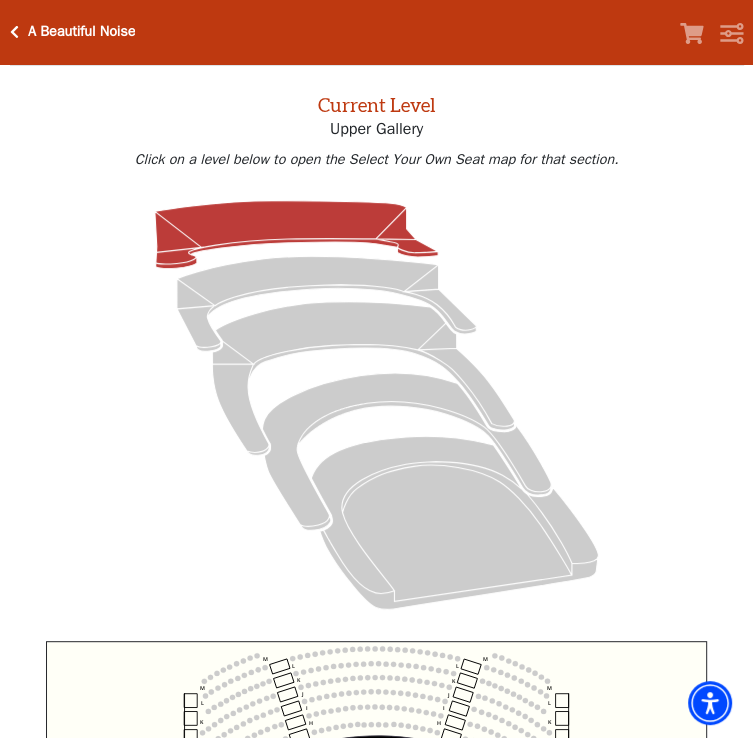 scroll, scrollTop: 76, scrollLeft: 0, axis: vertical 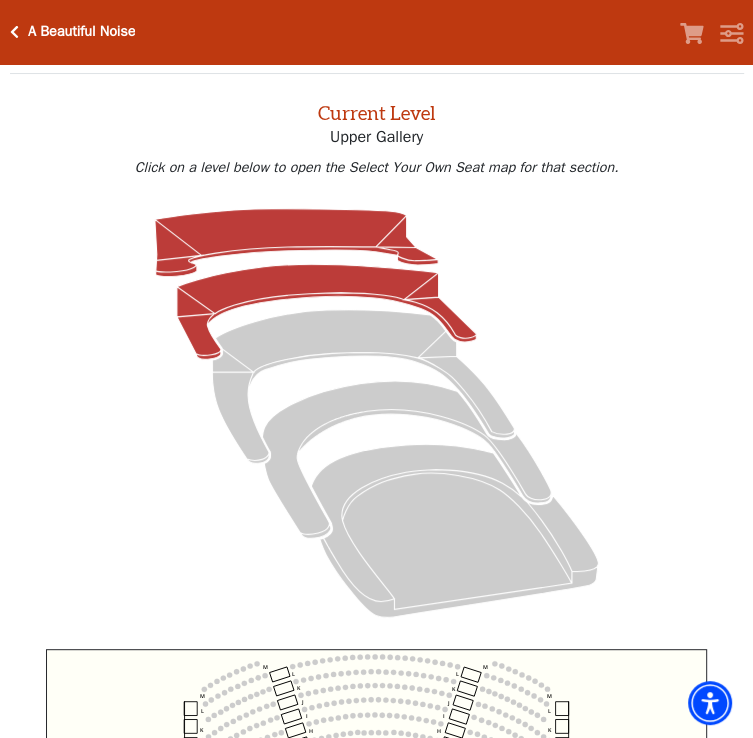 click 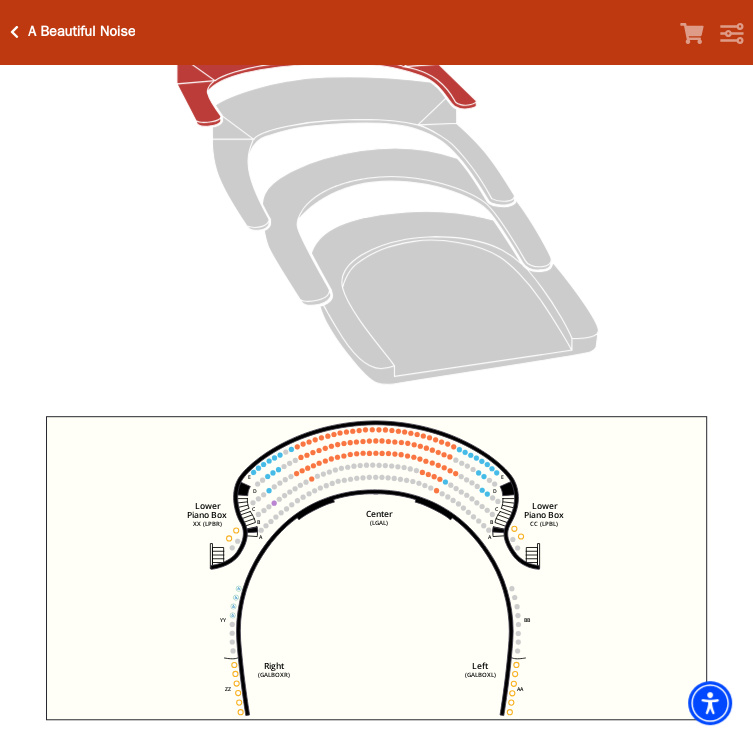 scroll, scrollTop: 542, scrollLeft: 0, axis: vertical 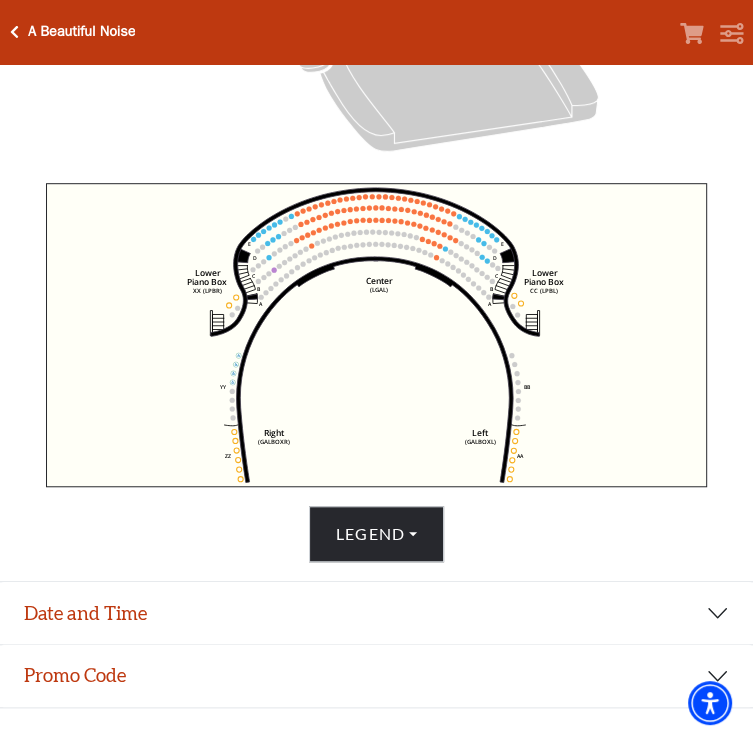 click at bounding box center [14, 32] 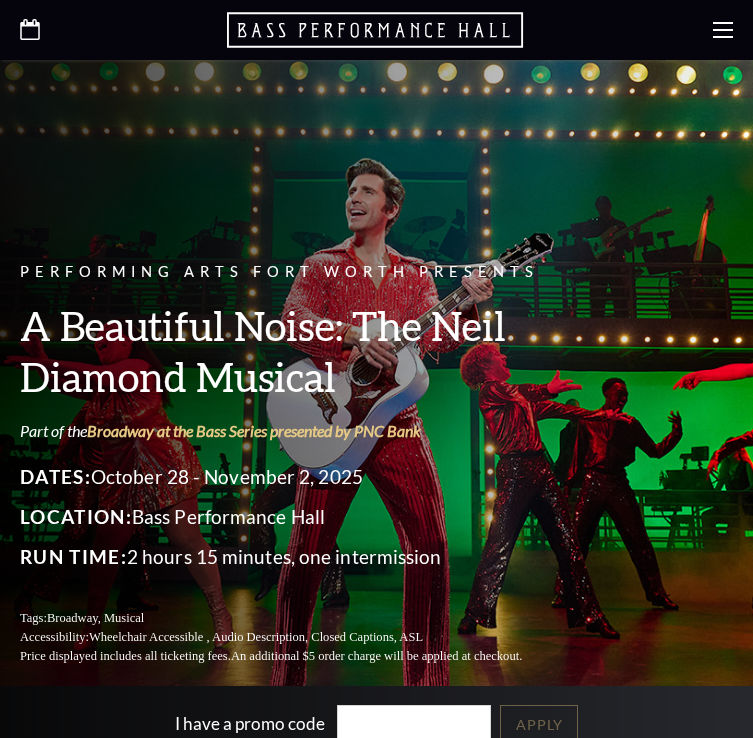 scroll, scrollTop: 0, scrollLeft: 0, axis: both 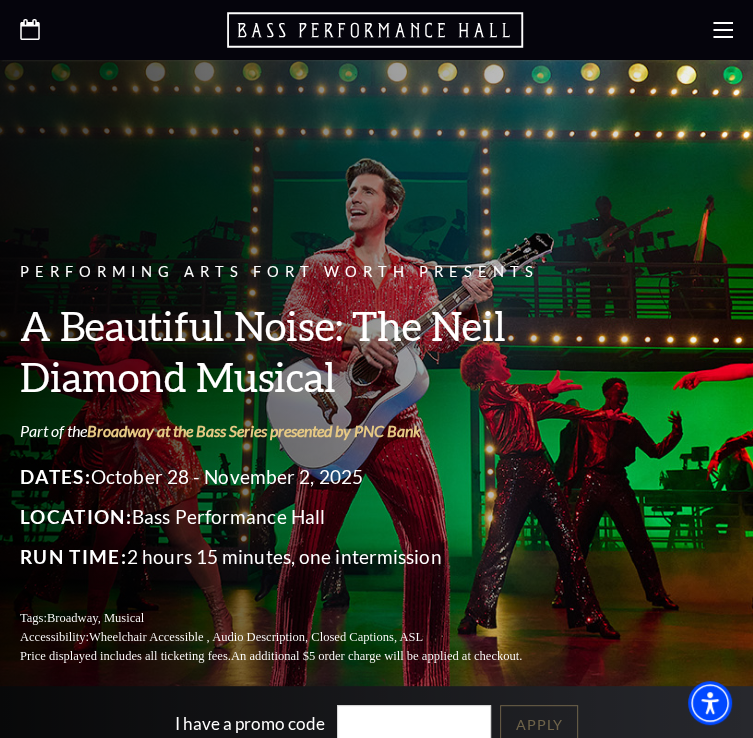 click 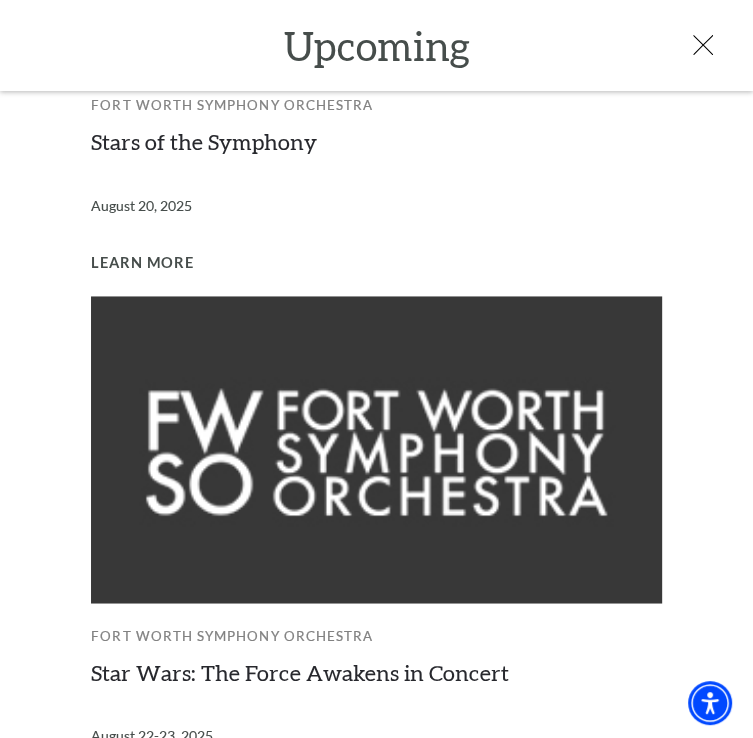 scroll, scrollTop: 1556, scrollLeft: 0, axis: vertical 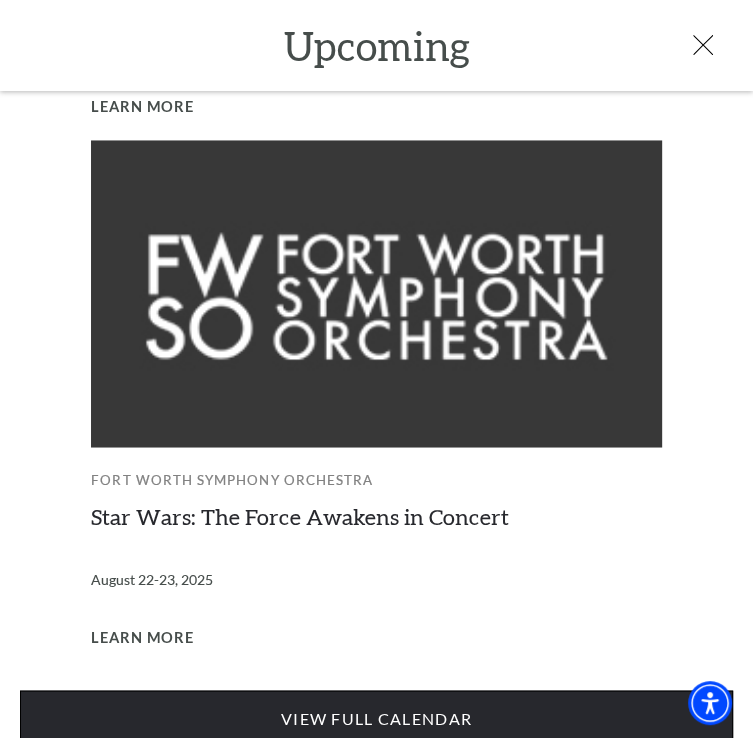 click on "View Full Calendar" at bounding box center (376, 718) 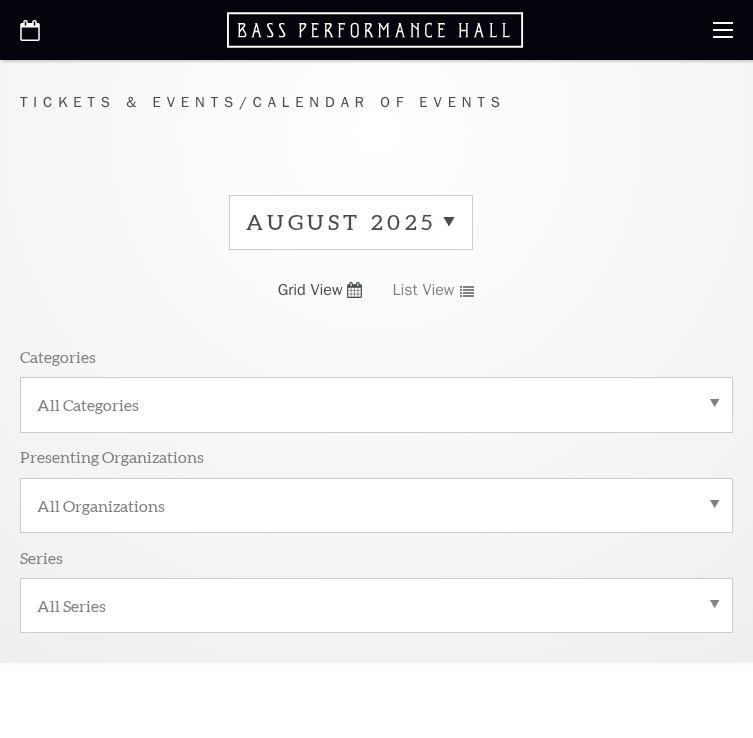 scroll, scrollTop: 0, scrollLeft: 0, axis: both 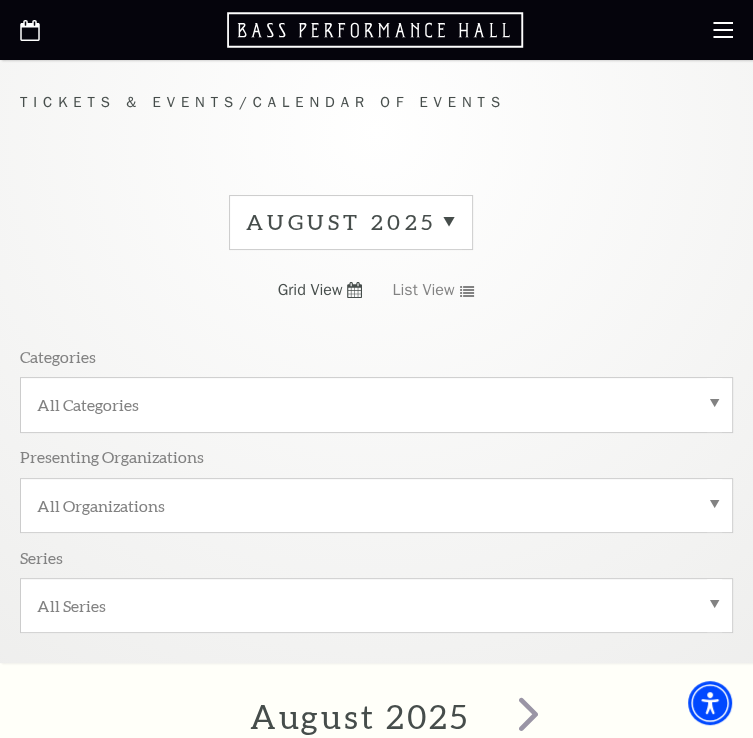 click on "August 2025" at bounding box center (351, 222) 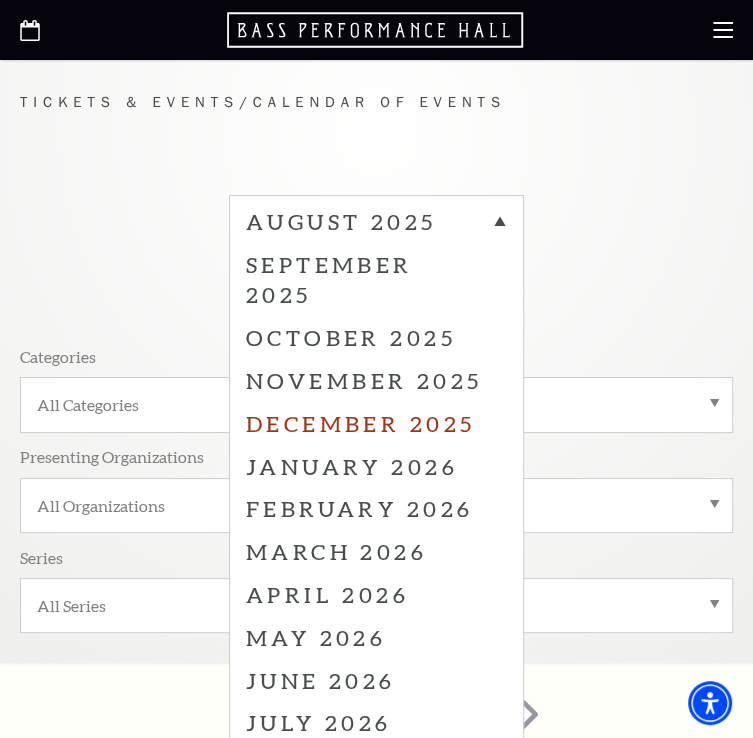 click on "December 2025" at bounding box center [376, 423] 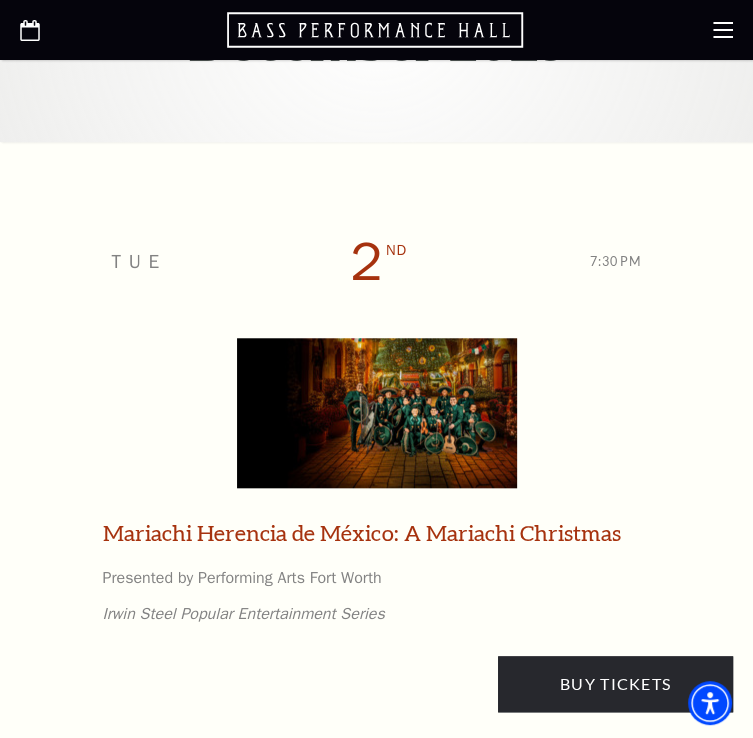 scroll, scrollTop: 1166, scrollLeft: 0, axis: vertical 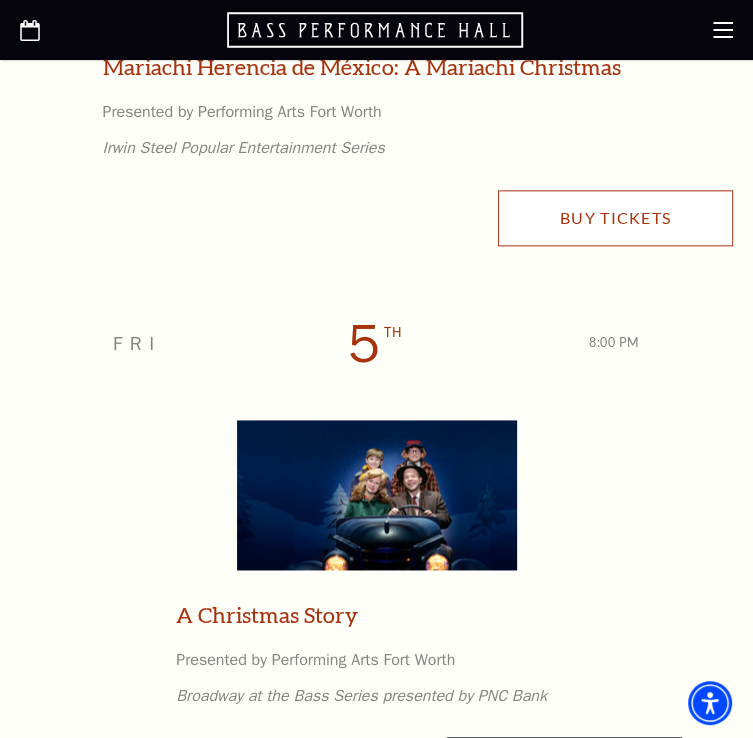 click on "Buy Tickets" at bounding box center [615, 218] 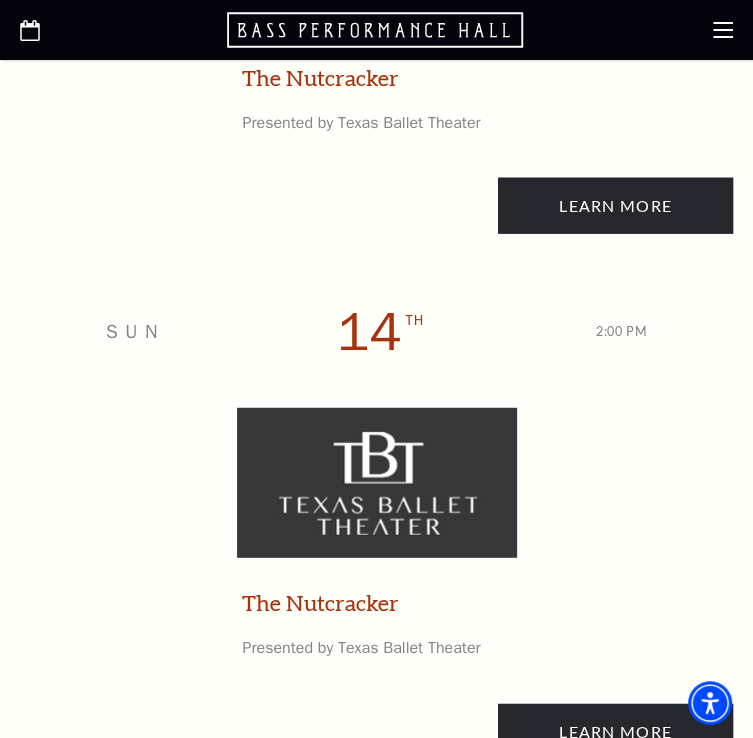 scroll, scrollTop: 6300, scrollLeft: 0, axis: vertical 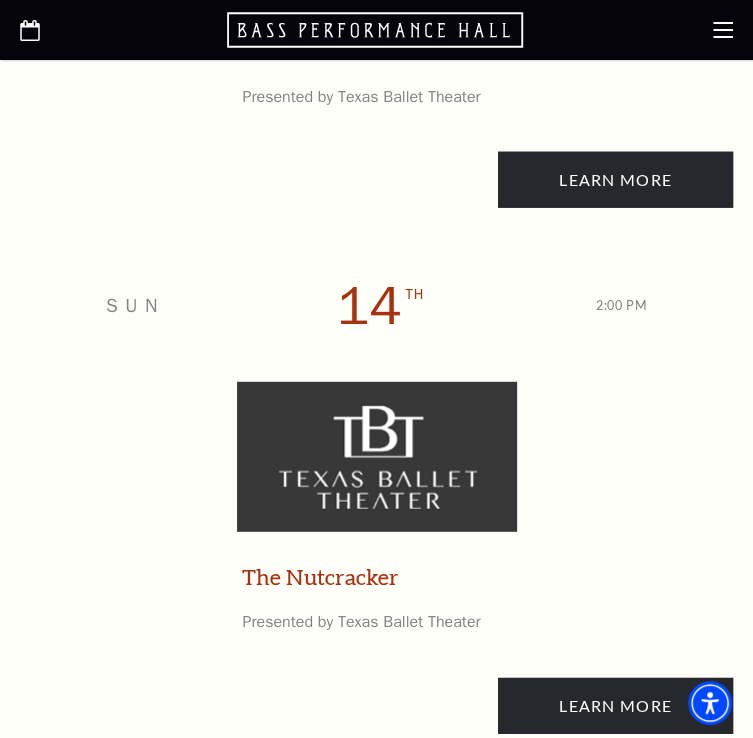 click on "Learn More" at bounding box center (615, -346) 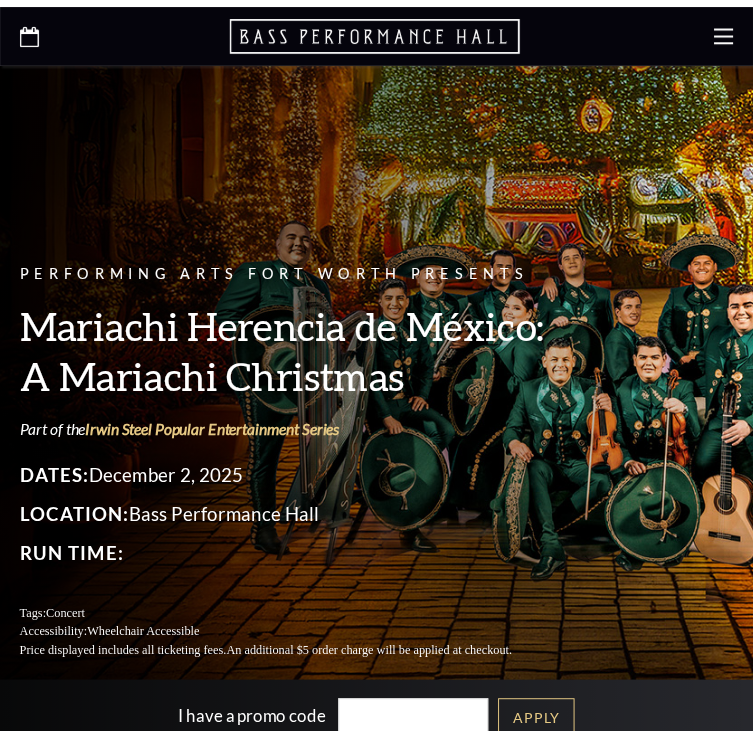 scroll, scrollTop: 0, scrollLeft: 0, axis: both 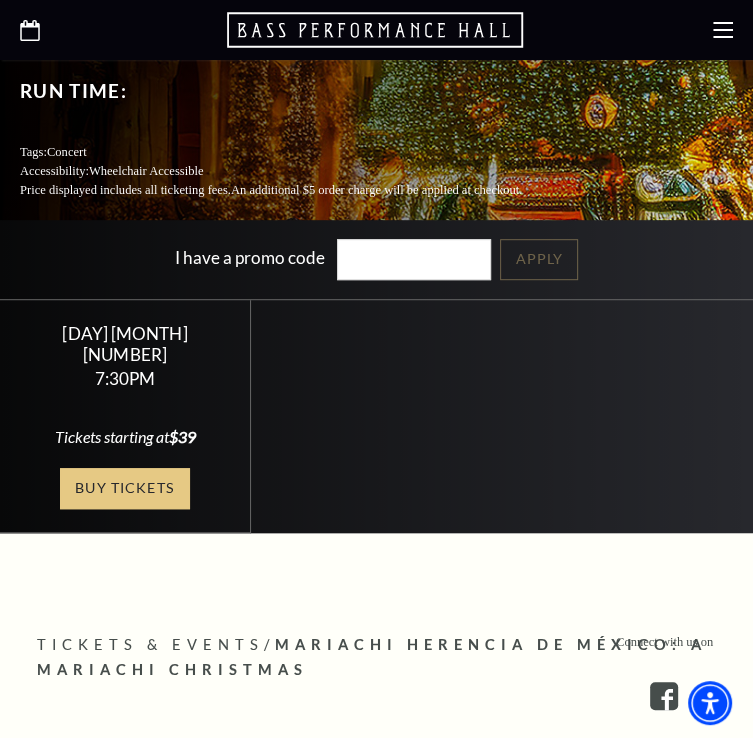 click on "Buy Tickets" at bounding box center (125, 488) 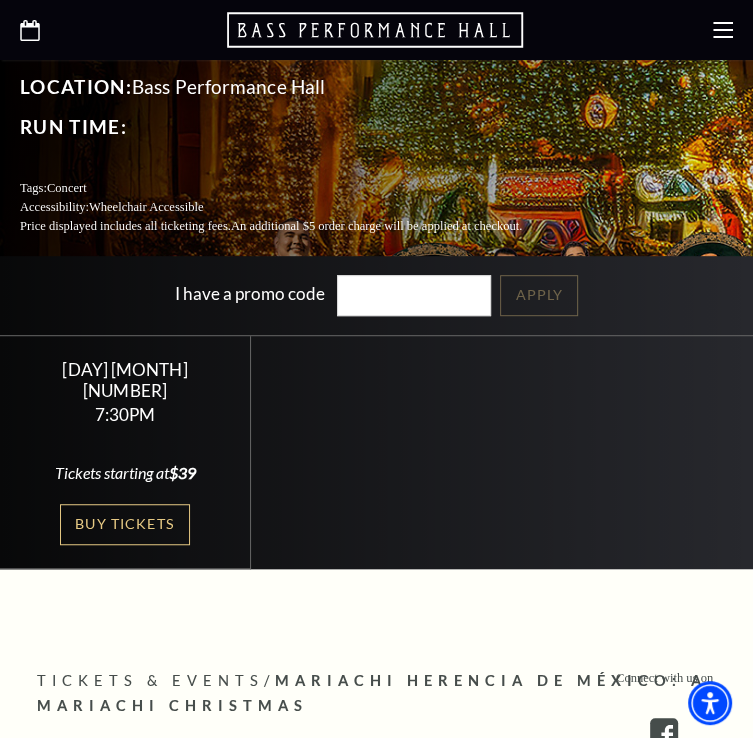 scroll, scrollTop: 0, scrollLeft: 0, axis: both 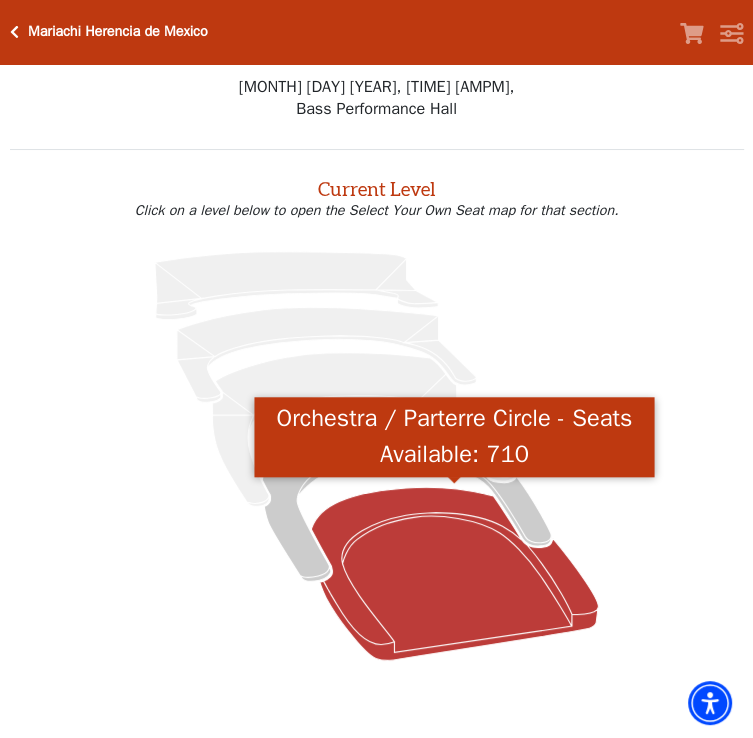 click 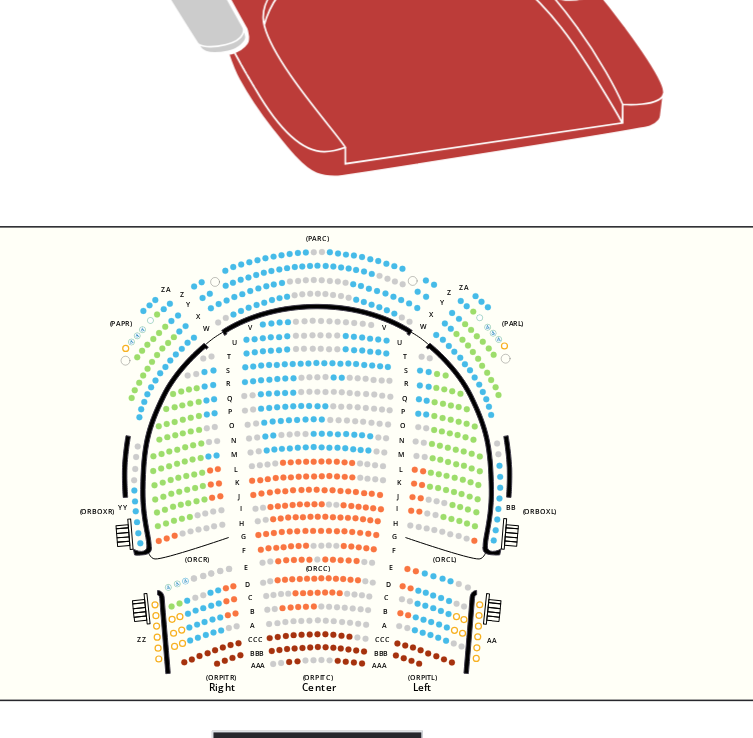 scroll, scrollTop: 361, scrollLeft: 0, axis: vertical 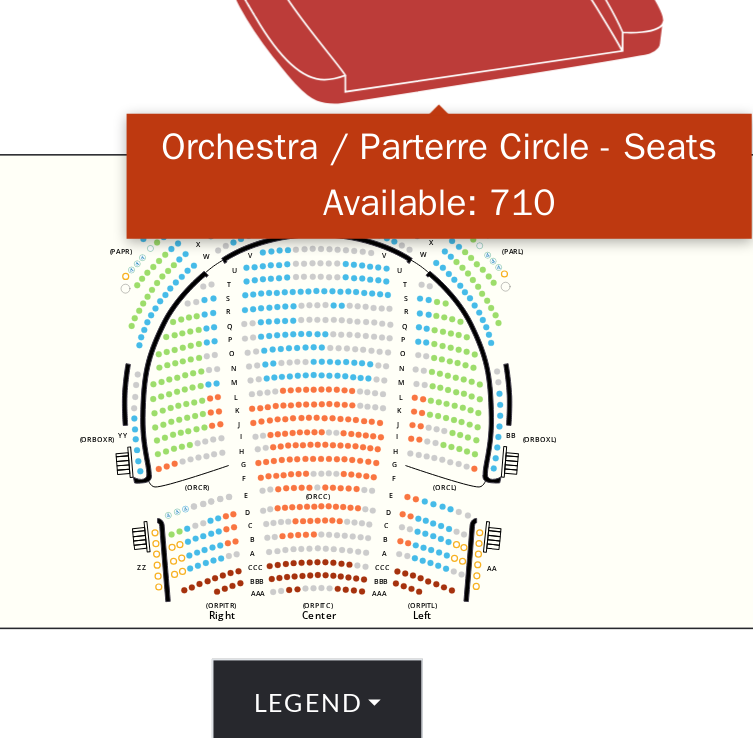 click on "Left   (ORPITL)   Right   (ORPITR)   Center   (ORPITC)   ZZ   AA   YY   BB   ZA   ZA   (ORCL)   (ORCR)   (ORCC)   (ORBOXL)   (ORBOXR)   (PARL)   (PAPR)   (PARC)   Z   Y   X   W   Z   Y   X   W   V   U   T   S   R   Q   P   O   N   M   L   K   J   I   H   G   F   E   D   C   B   A   CCC   BBB   AAA   V   U   T   S   R   Q   P   O   N   M   L   K   J   I   H   G   F   E   D   C   B   A   CCC   BBB   AAA" 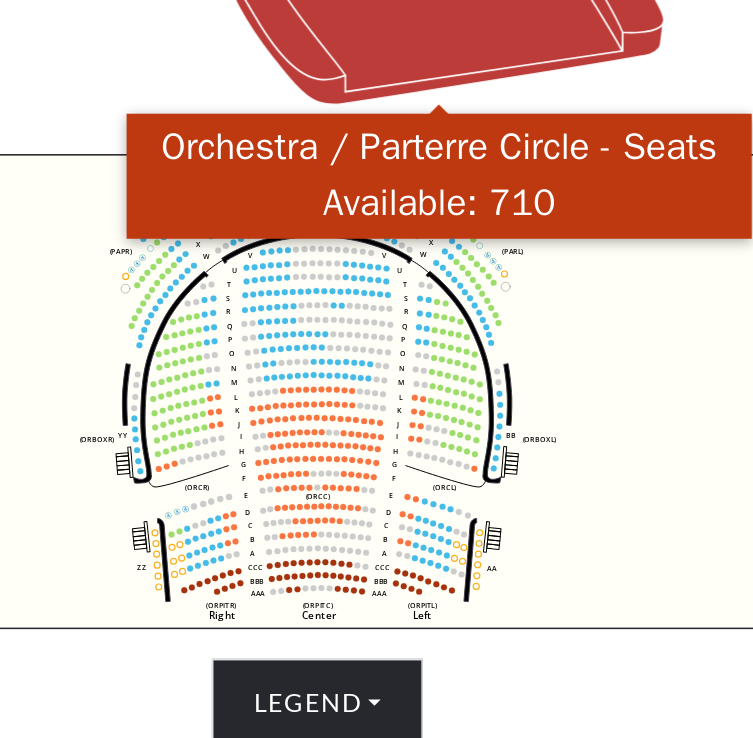 click 